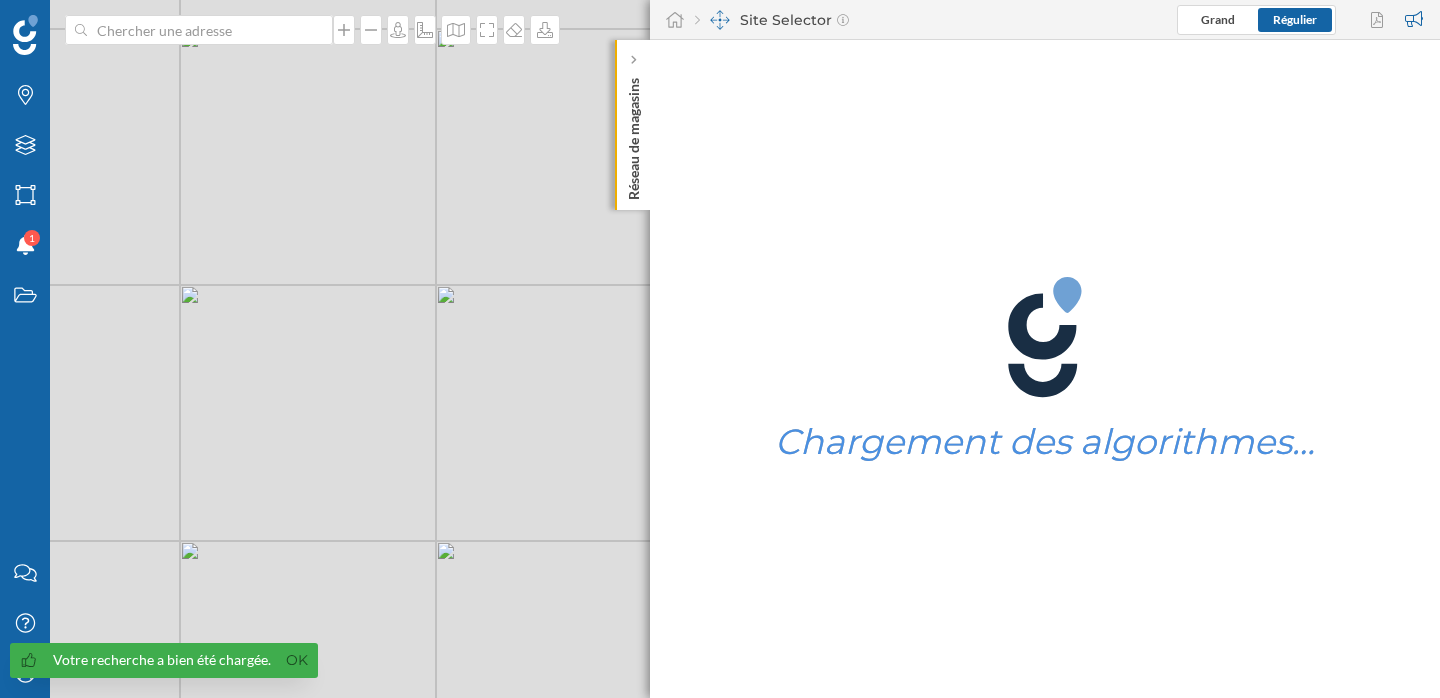scroll, scrollTop: 0, scrollLeft: 0, axis: both 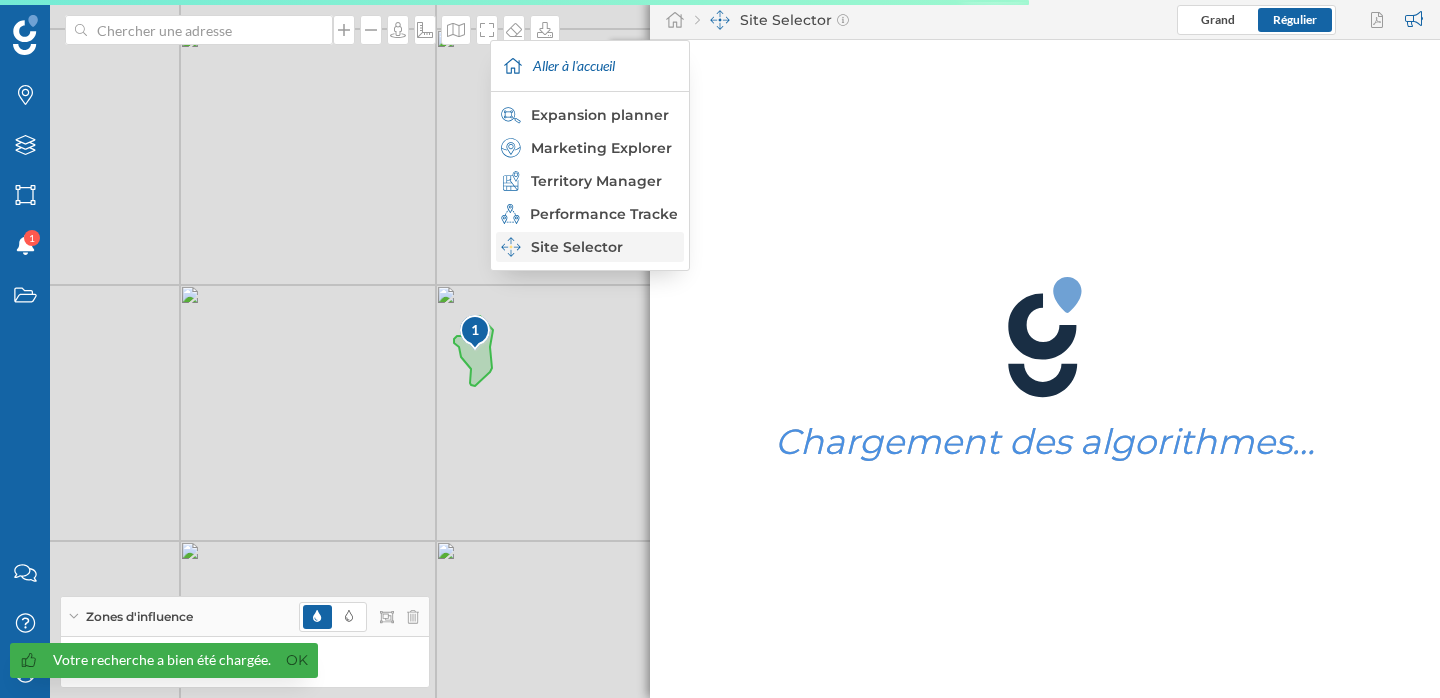 click on "Site Selector" at bounding box center (589, 247) 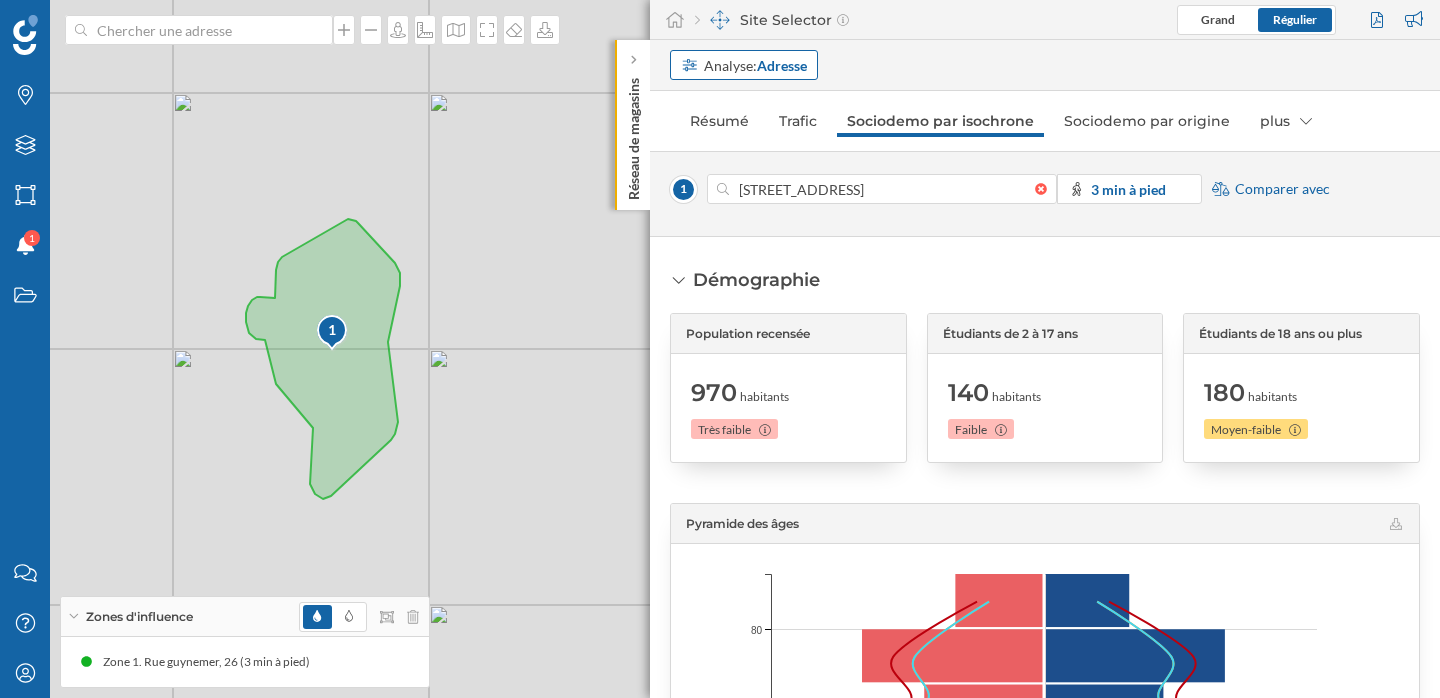 click on "Adresse" at bounding box center [782, 65] 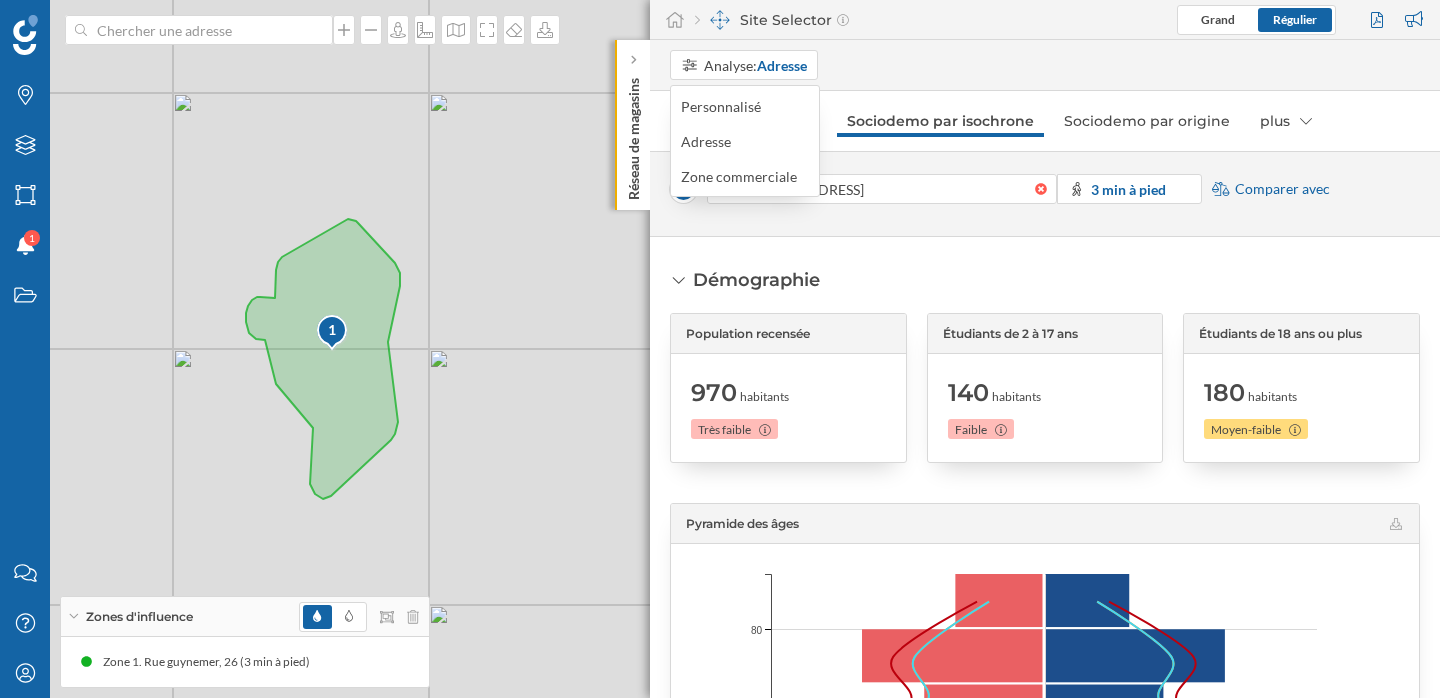 click on "Personnalisé         Adresse         Zone commerciale" at bounding box center [746, 141] 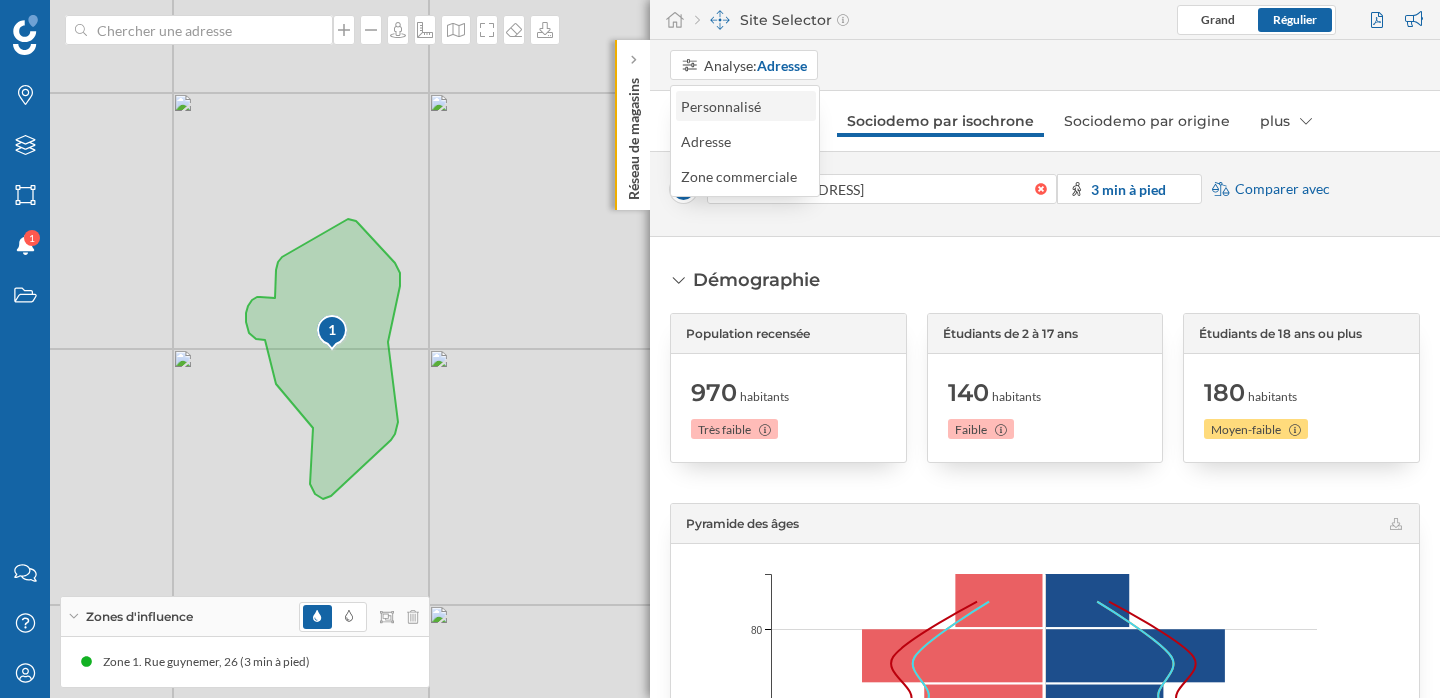 click on "Personnalisé" at bounding box center (726, 106) 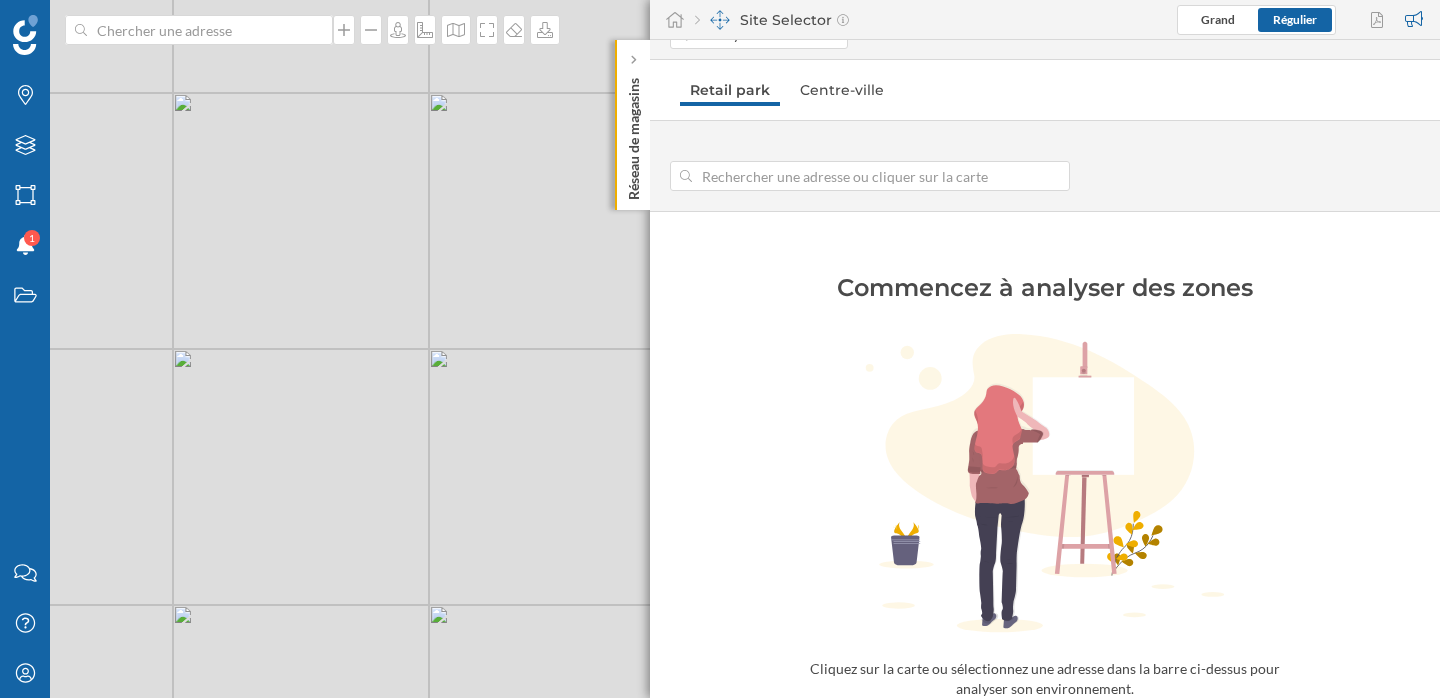 scroll, scrollTop: 0, scrollLeft: 0, axis: both 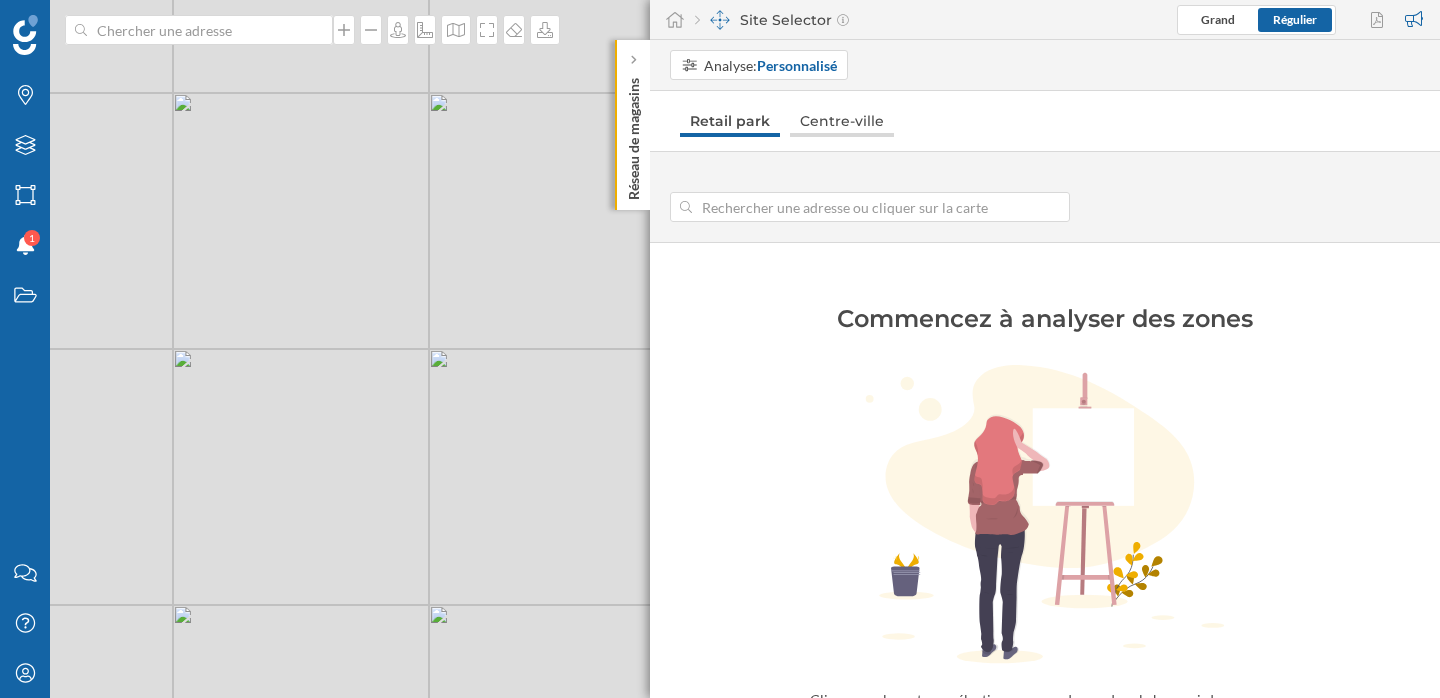 click on "Centre-ville" at bounding box center [842, 121] 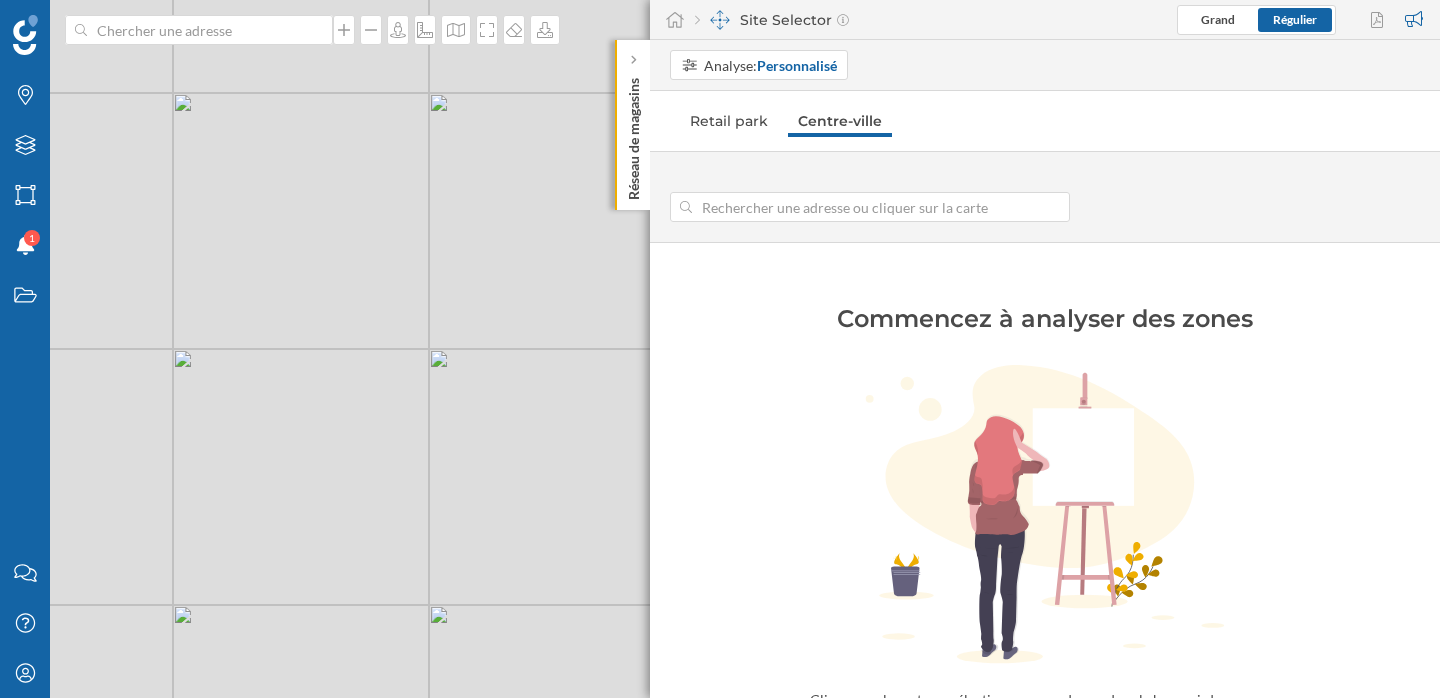 click on "©  Mapbox  ©  OpenStreetMap   Improve this map" at bounding box center [720, 349] 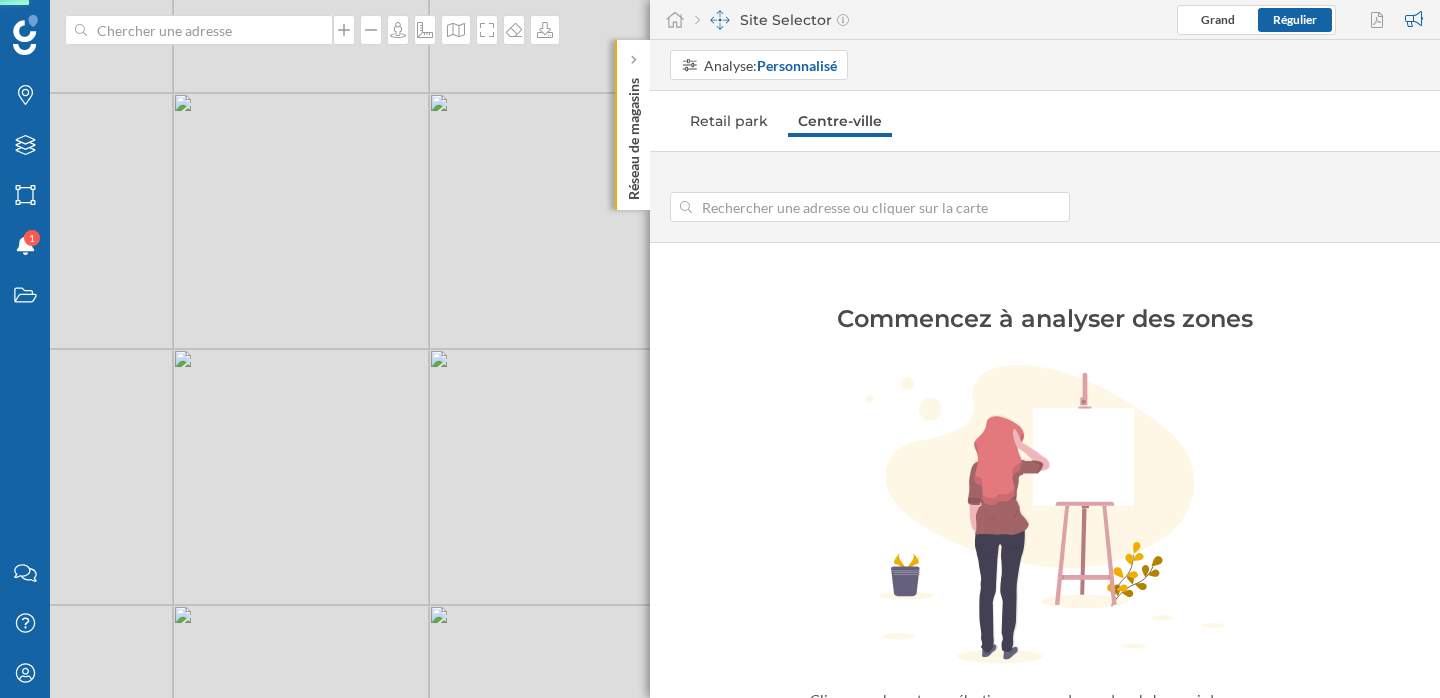 type on "[STREET_ADDRESS]" 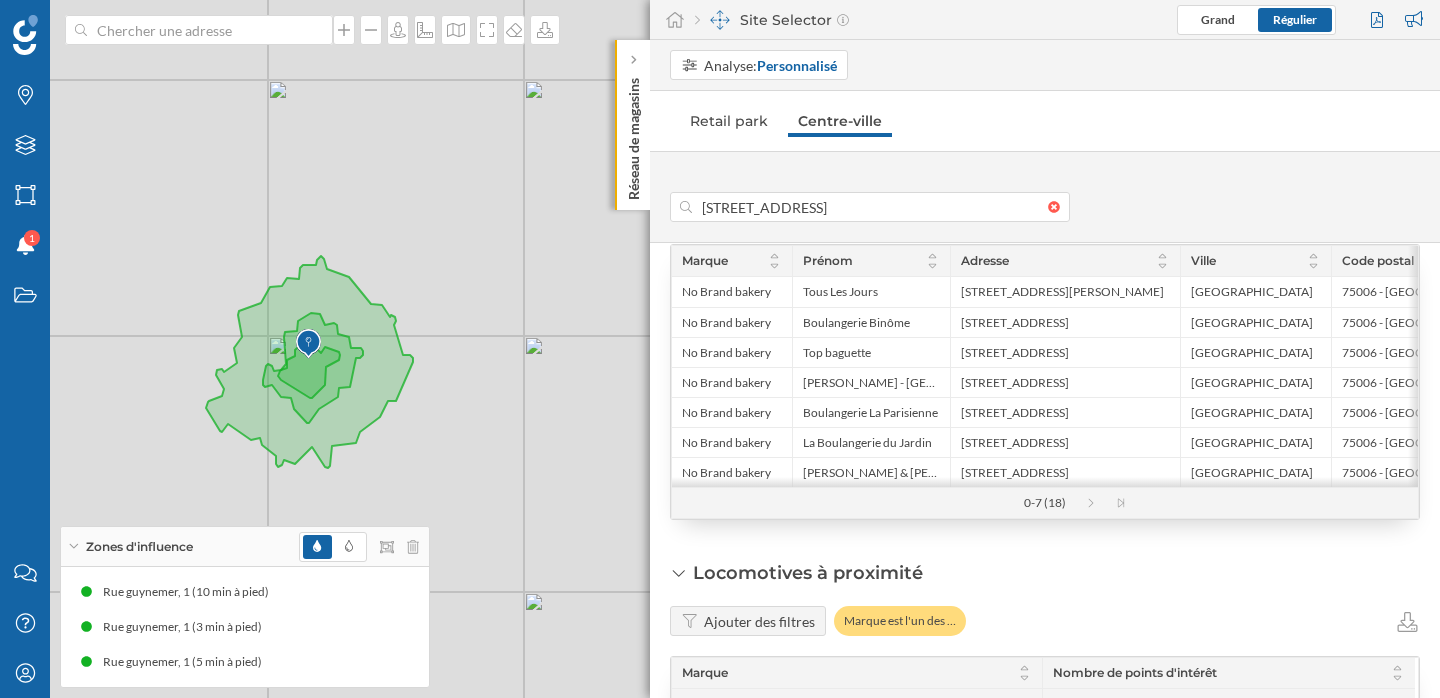 scroll, scrollTop: 0, scrollLeft: 0, axis: both 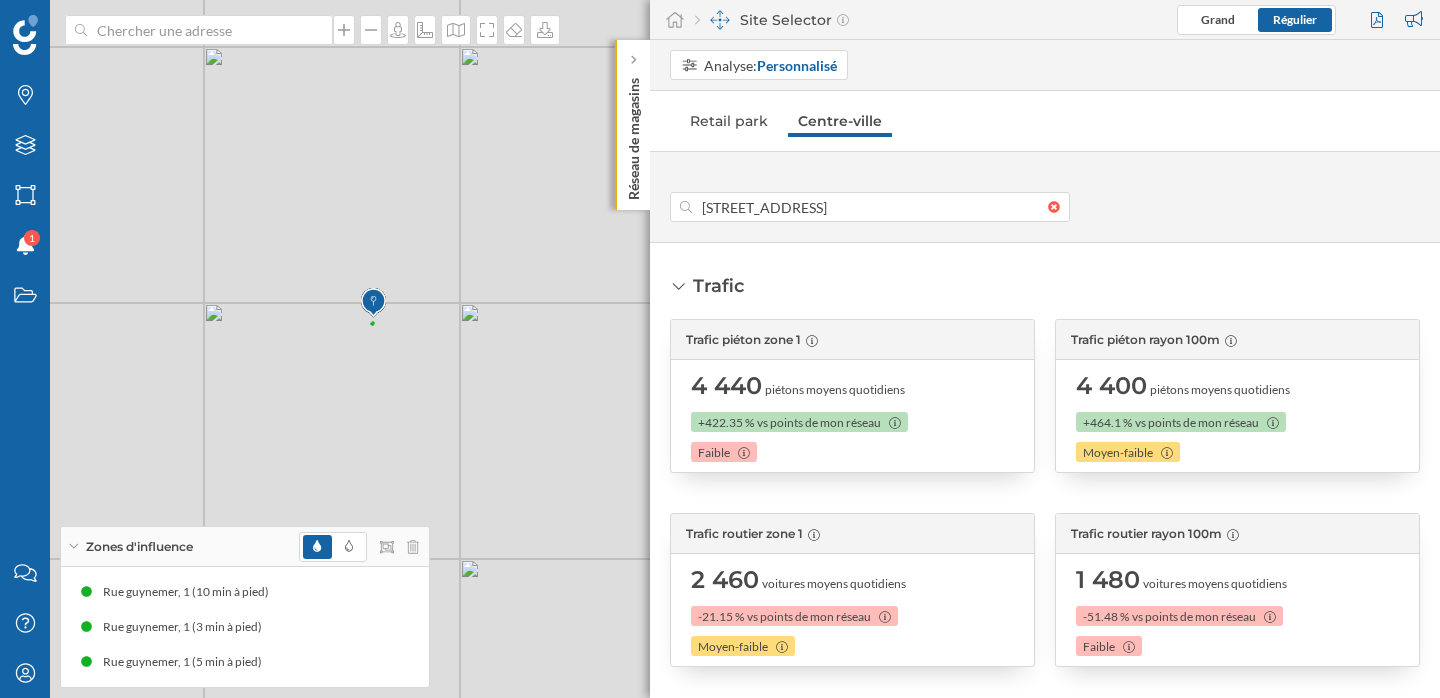 type 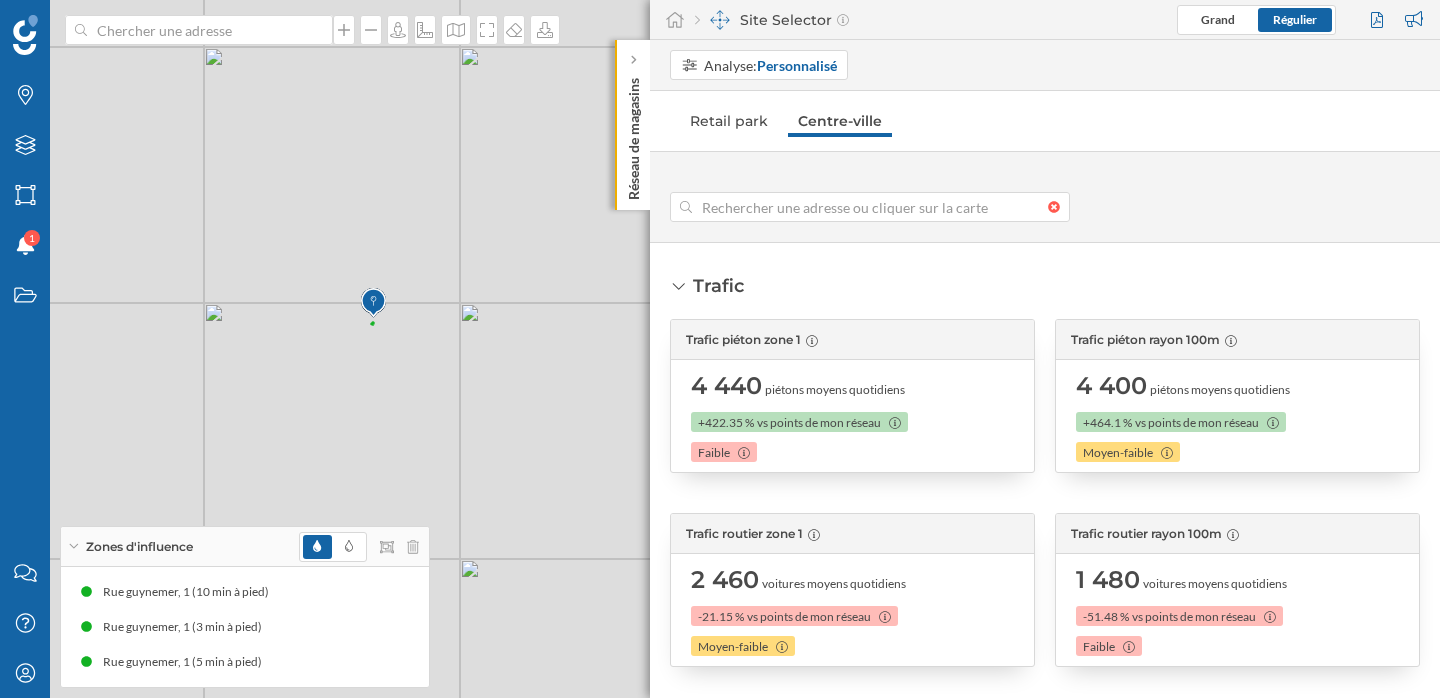 click at bounding box center [1059, 207] 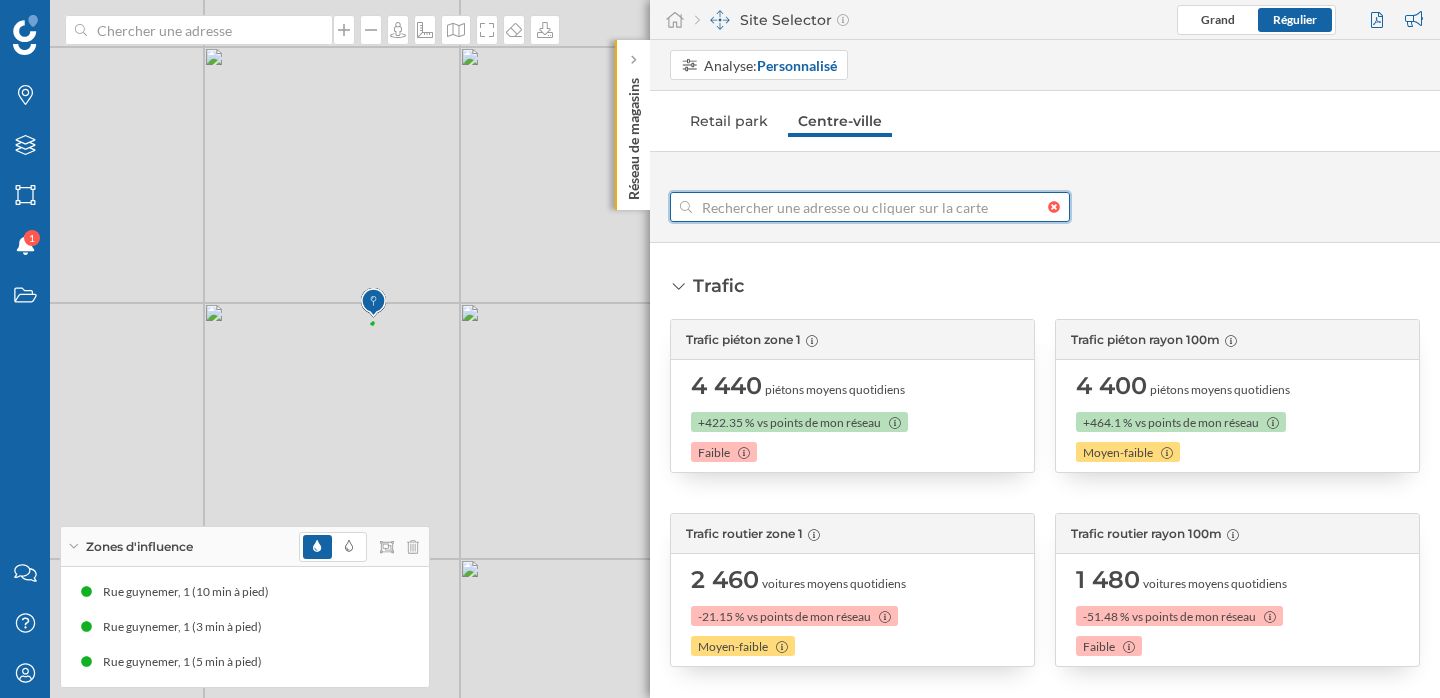 click at bounding box center (870, 207) 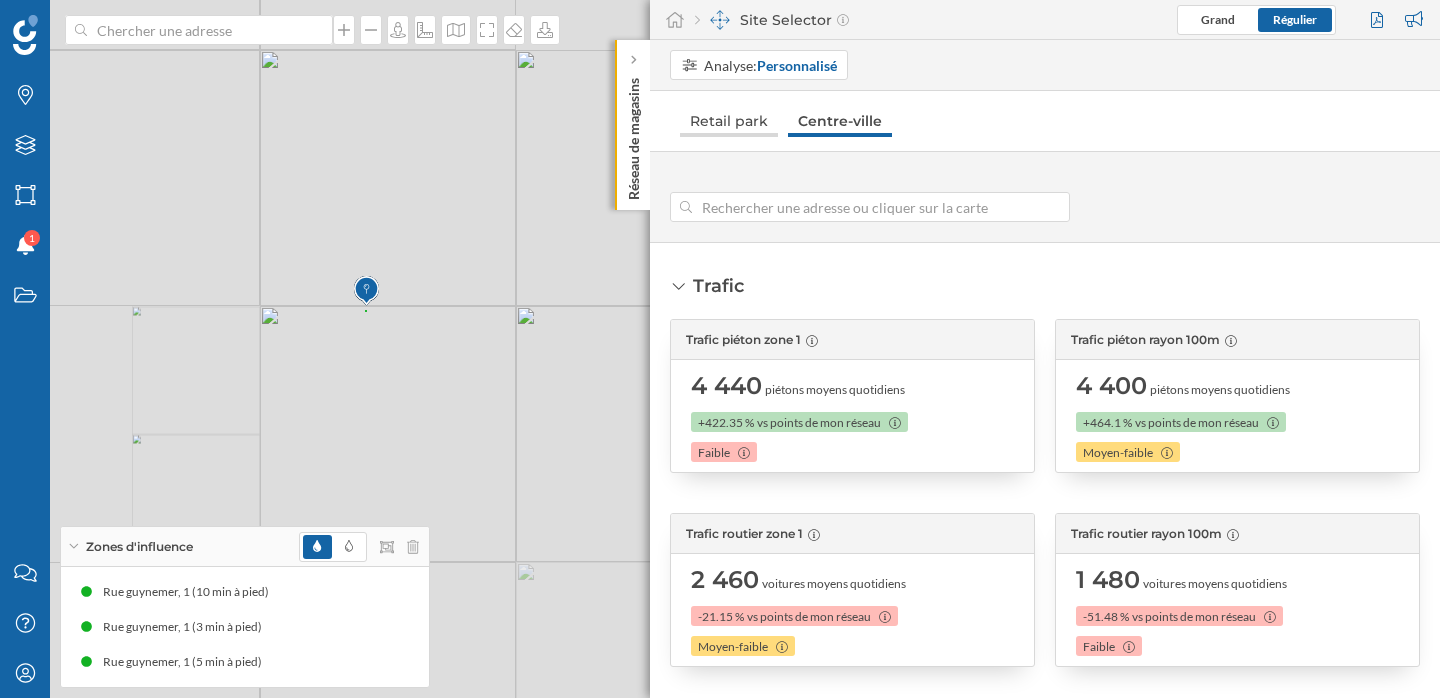 click on "Retail park" at bounding box center (729, 121) 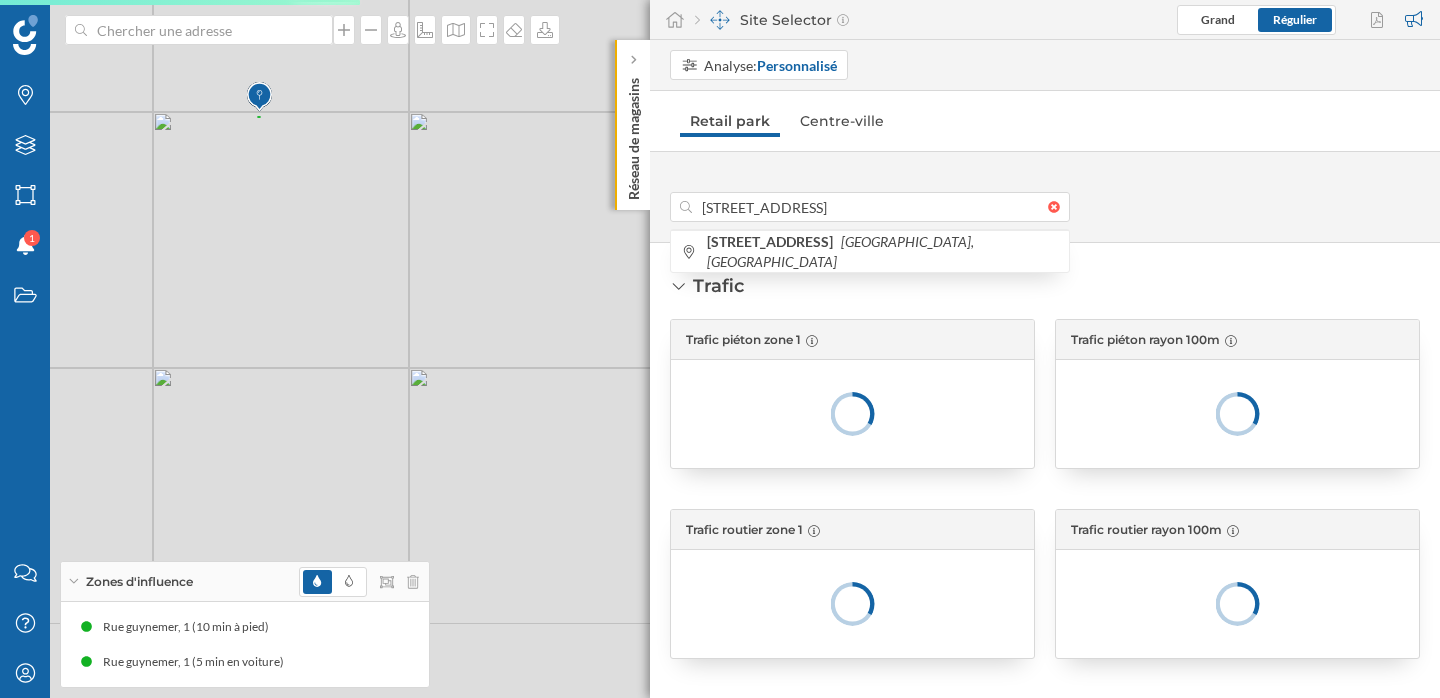 drag, startPoint x: 433, startPoint y: 434, endPoint x: 356, endPoint y: 197, distance: 249.1947 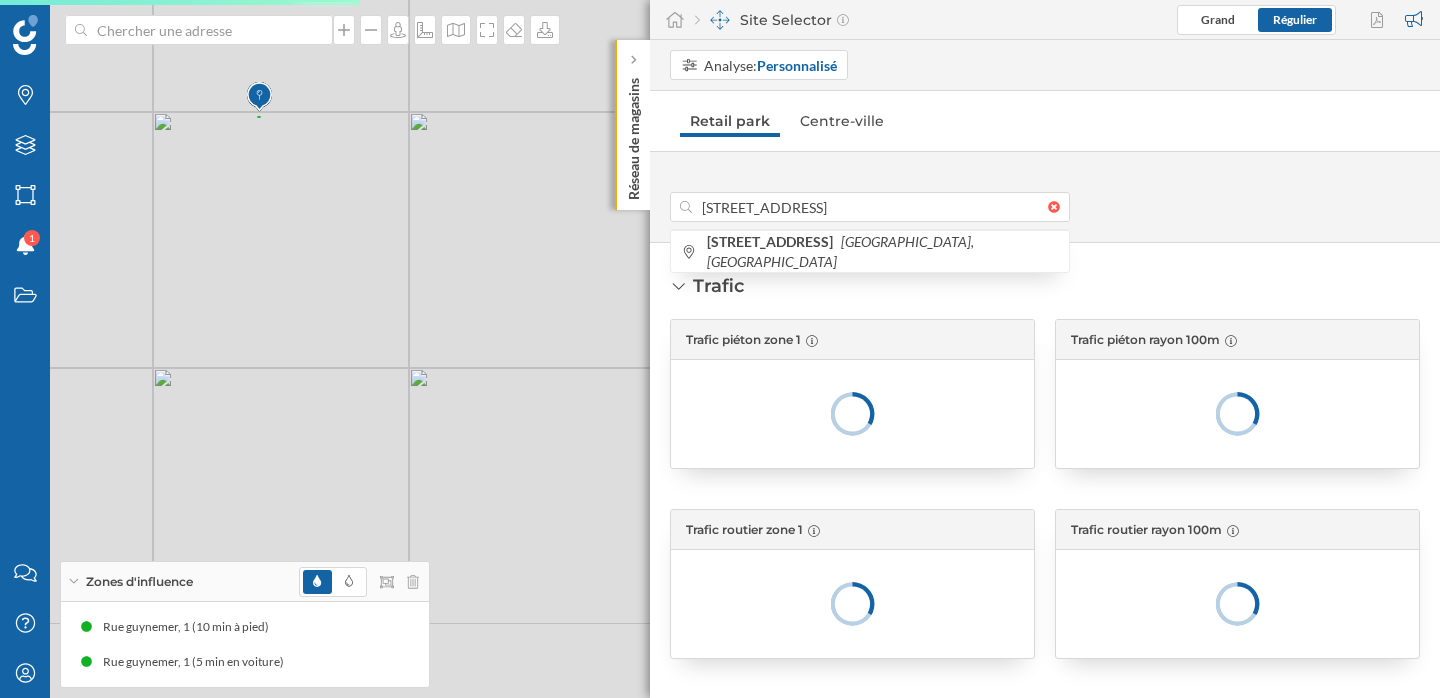 click on "©  Mapbox  ©  OpenStreetMap   Improve this map" at bounding box center [720, 349] 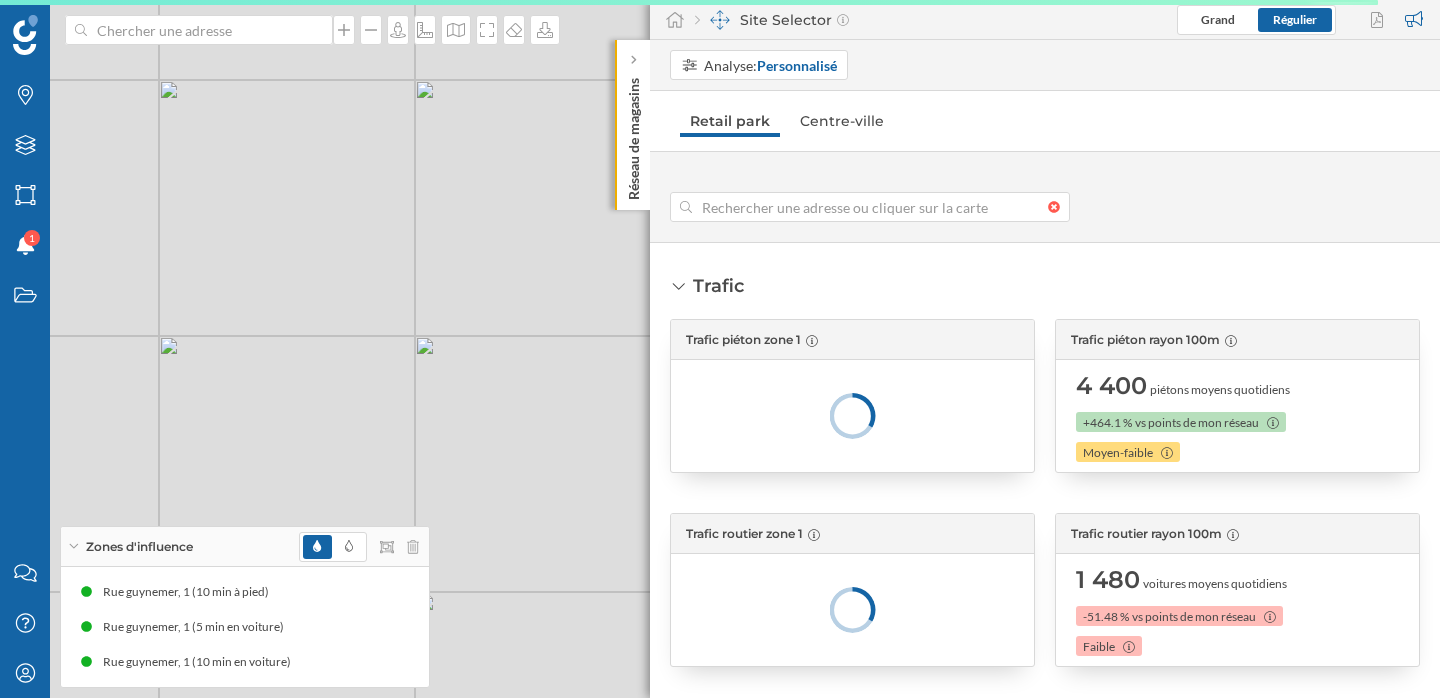 click at bounding box center (1059, 207) 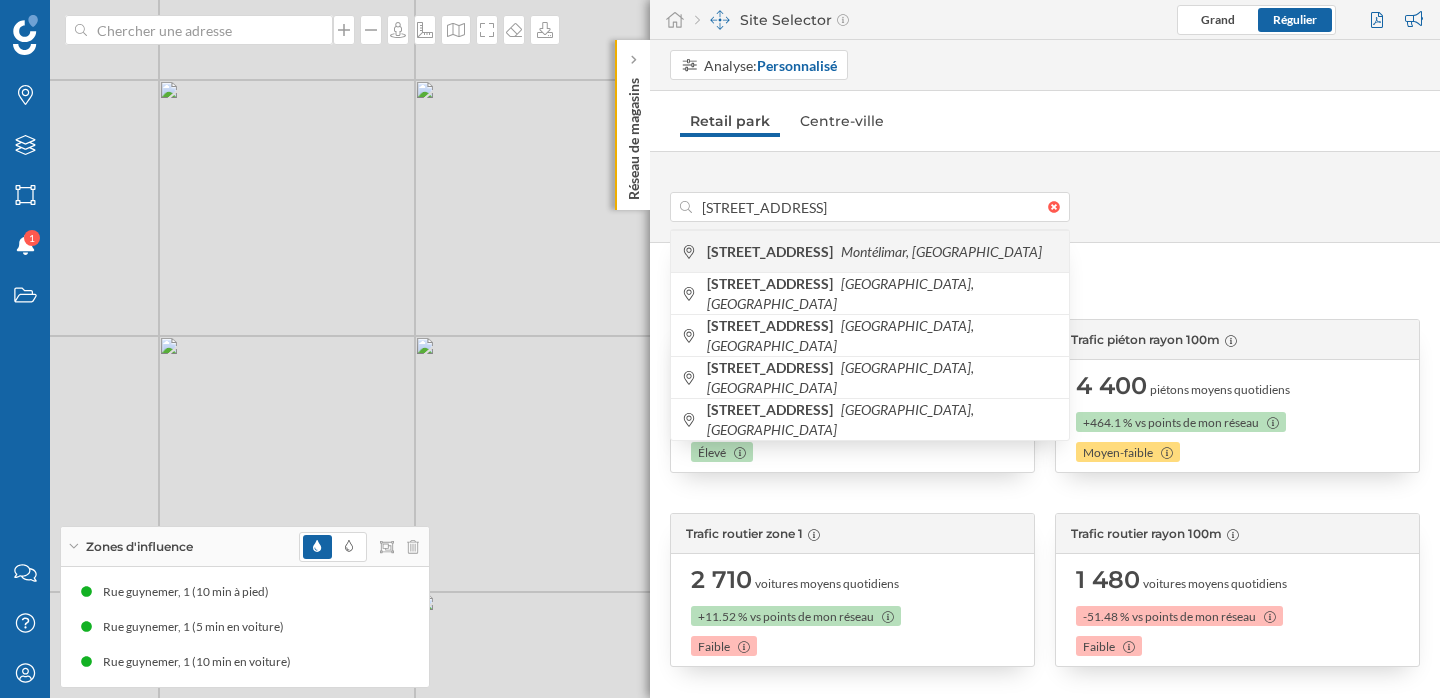 click on "[STREET_ADDRESS]" at bounding box center (883, 252) 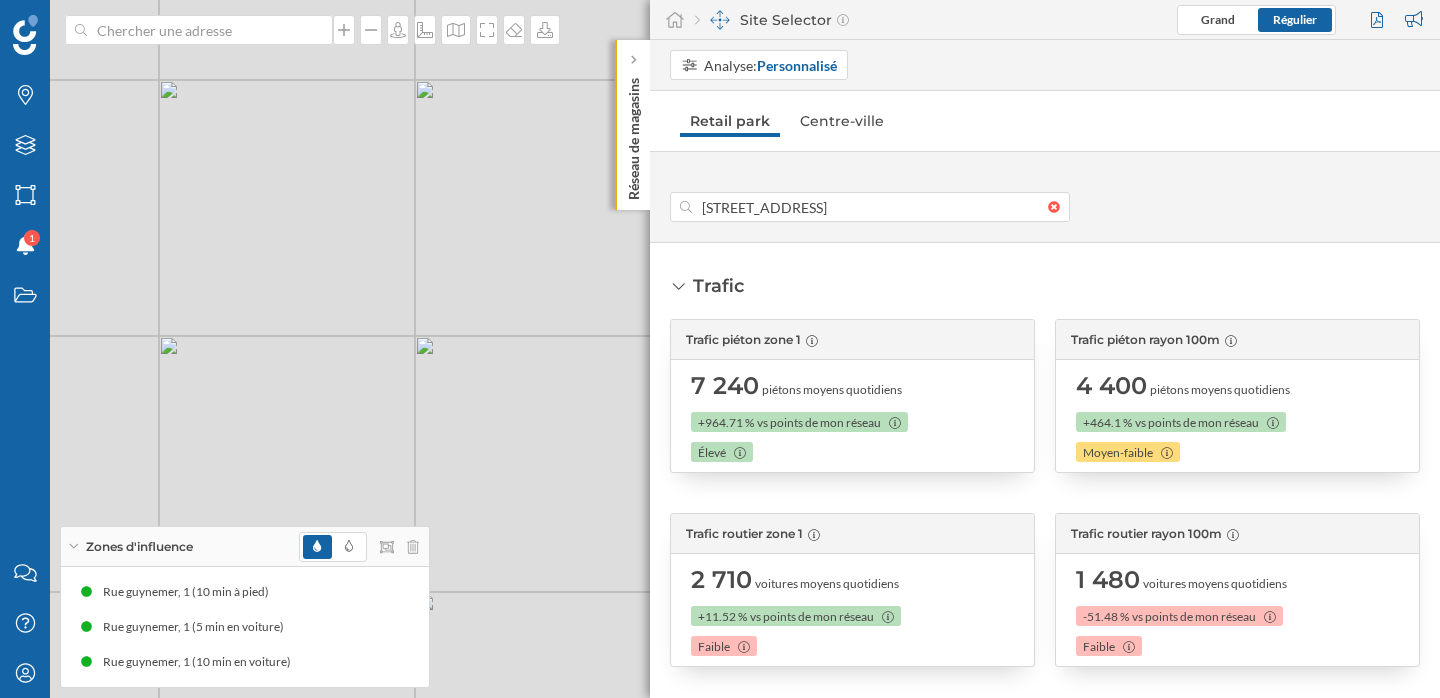 type on "[STREET_ADDRESS]" 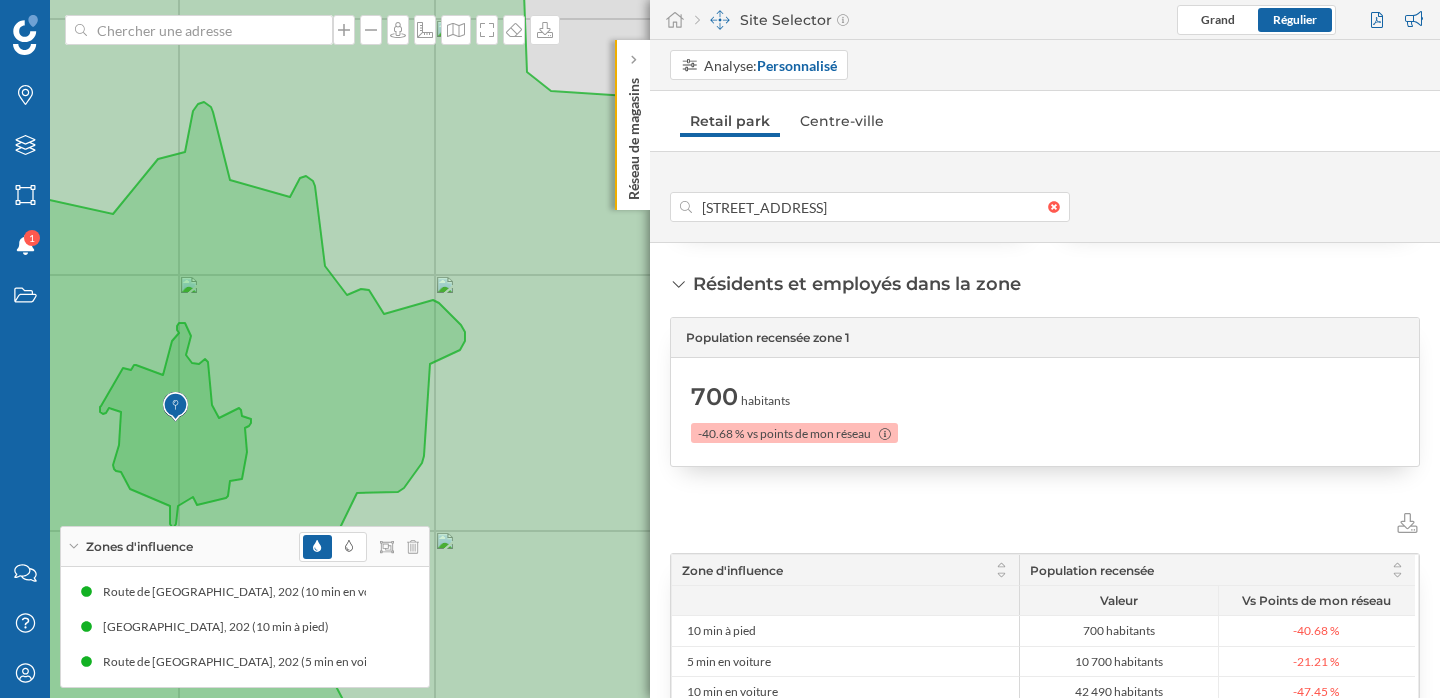 scroll, scrollTop: 254, scrollLeft: 0, axis: vertical 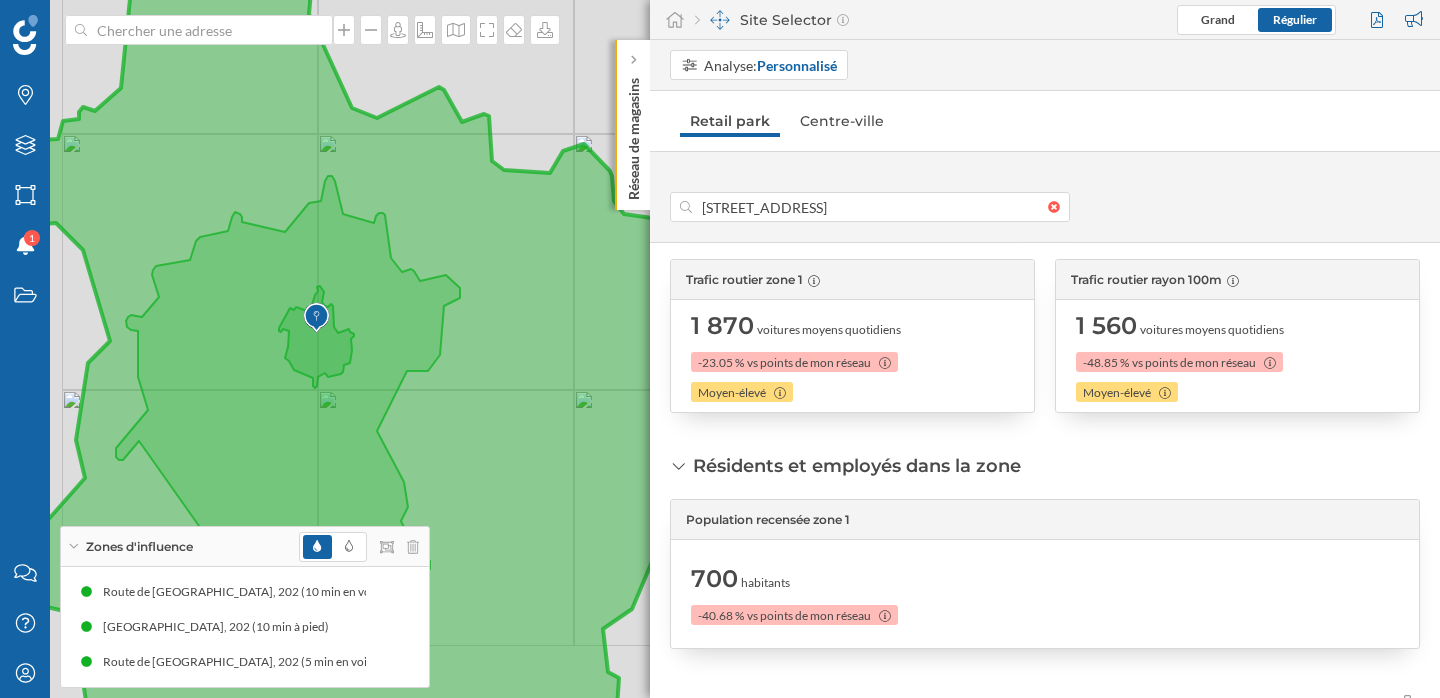 drag, startPoint x: 265, startPoint y: 378, endPoint x: 372, endPoint y: 306, distance: 128.969 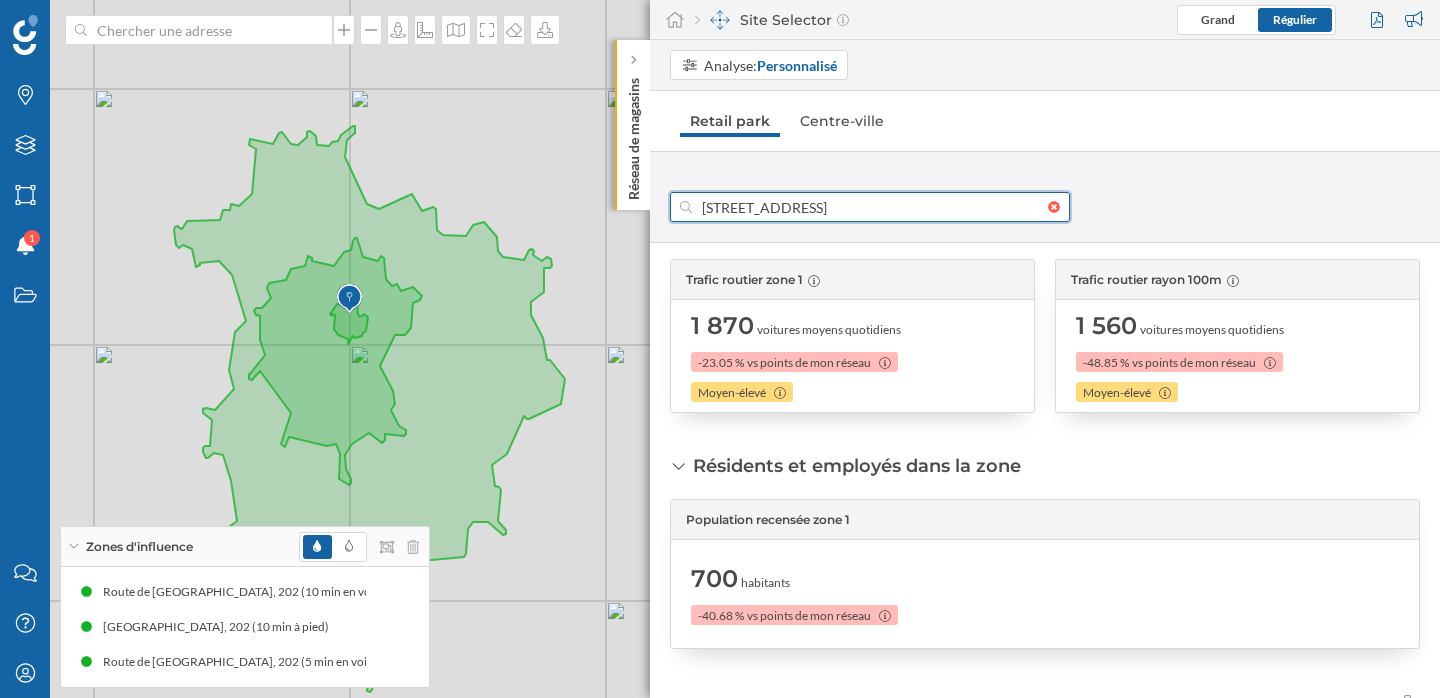 click on "[STREET_ADDRESS]" at bounding box center (870, 207) 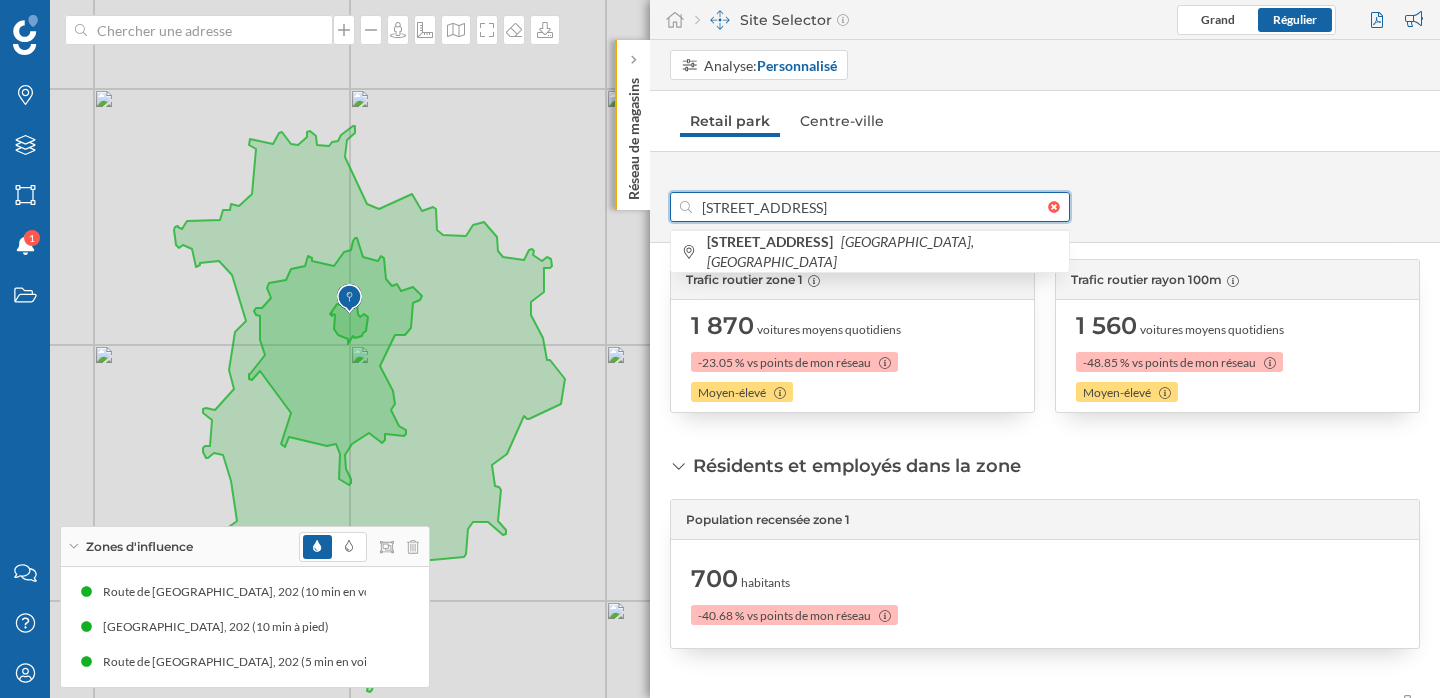 click on "[STREET_ADDRESS]" at bounding box center (870, 207) 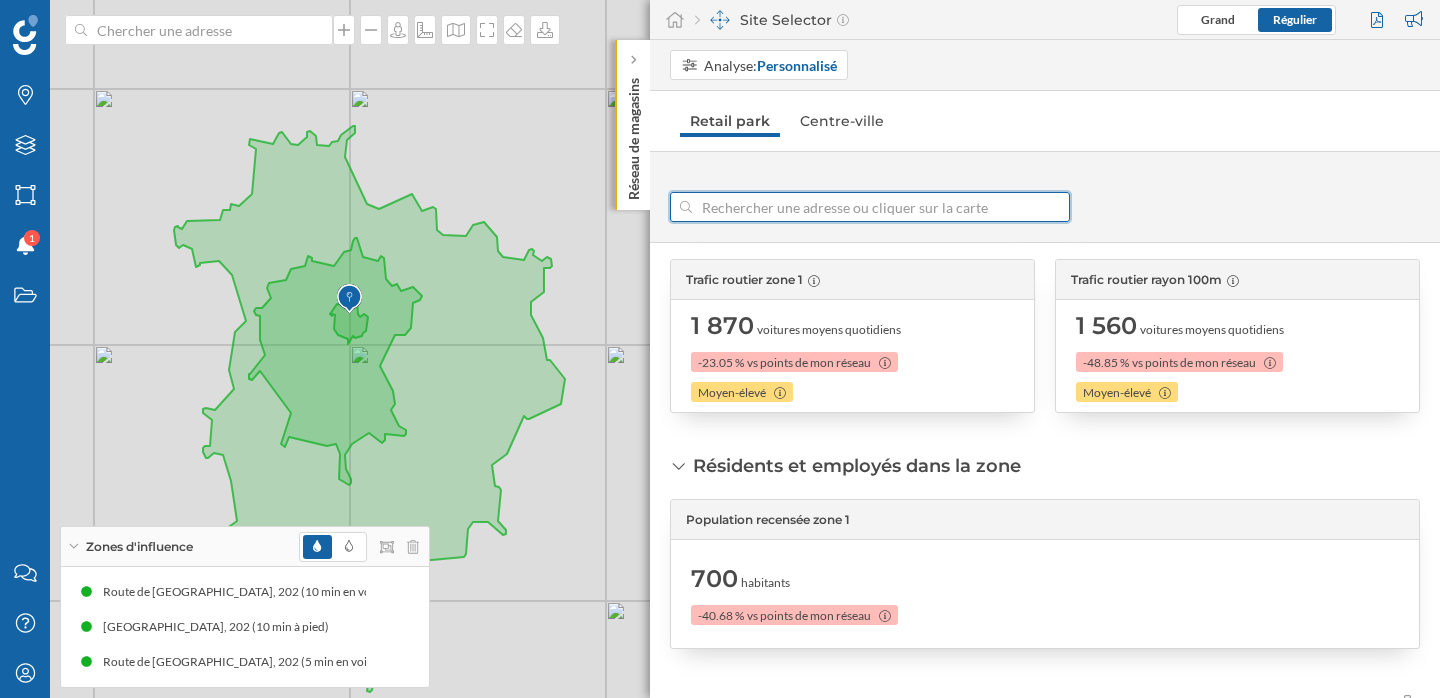 type 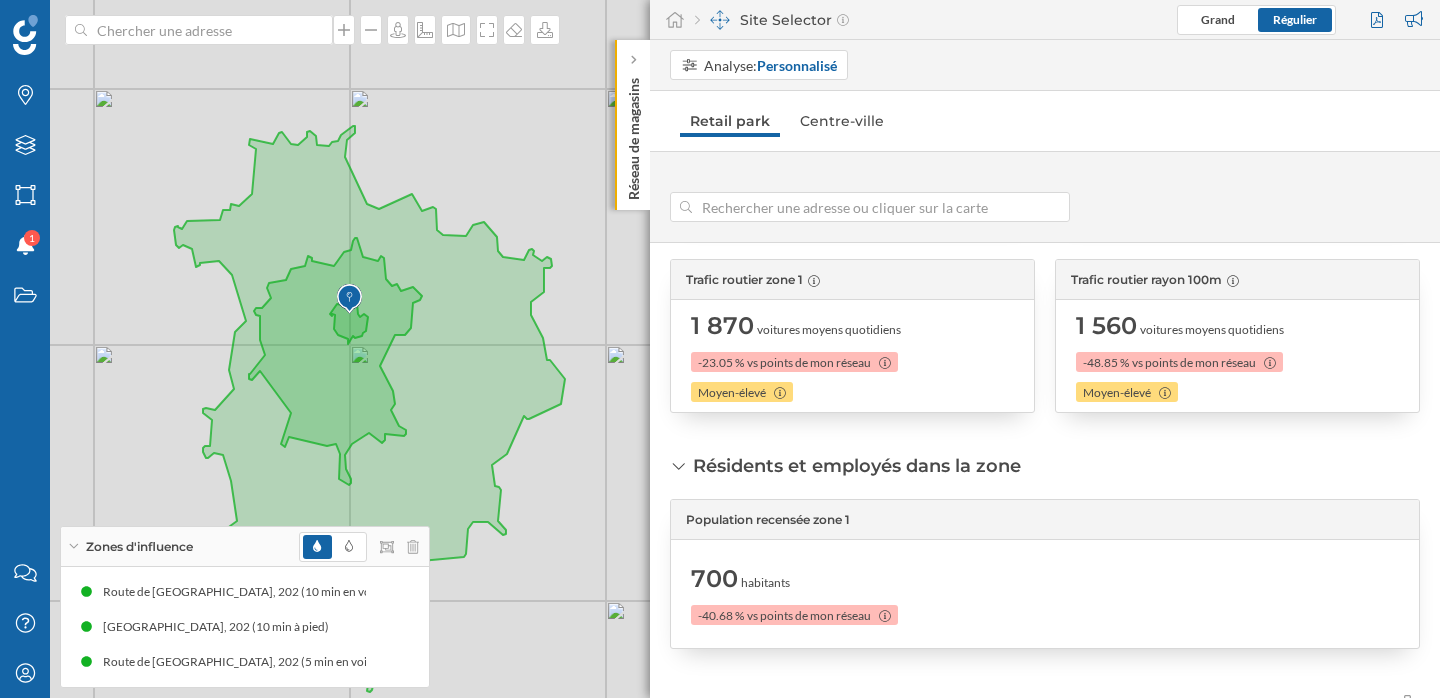 click on "Analyse:  Personnalisé" at bounding box center (1045, 65) 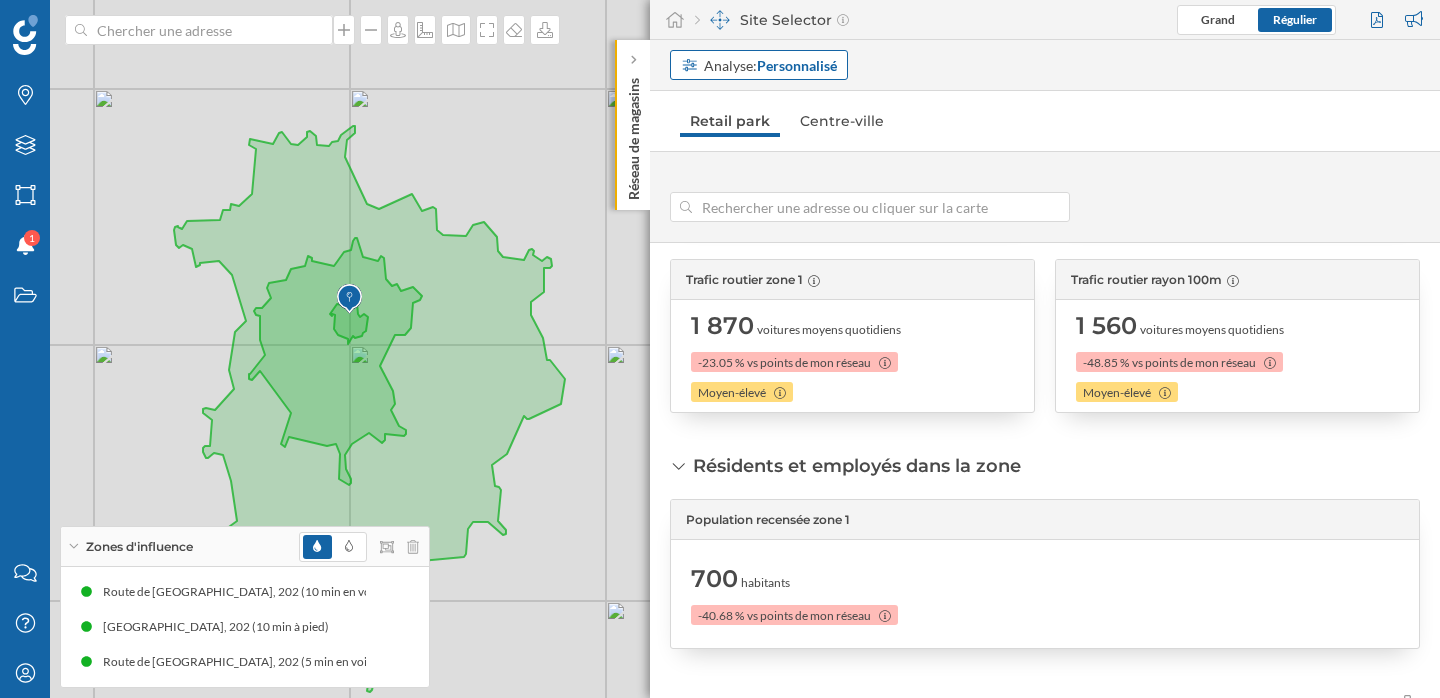 click on "Personnalisé" at bounding box center (797, 65) 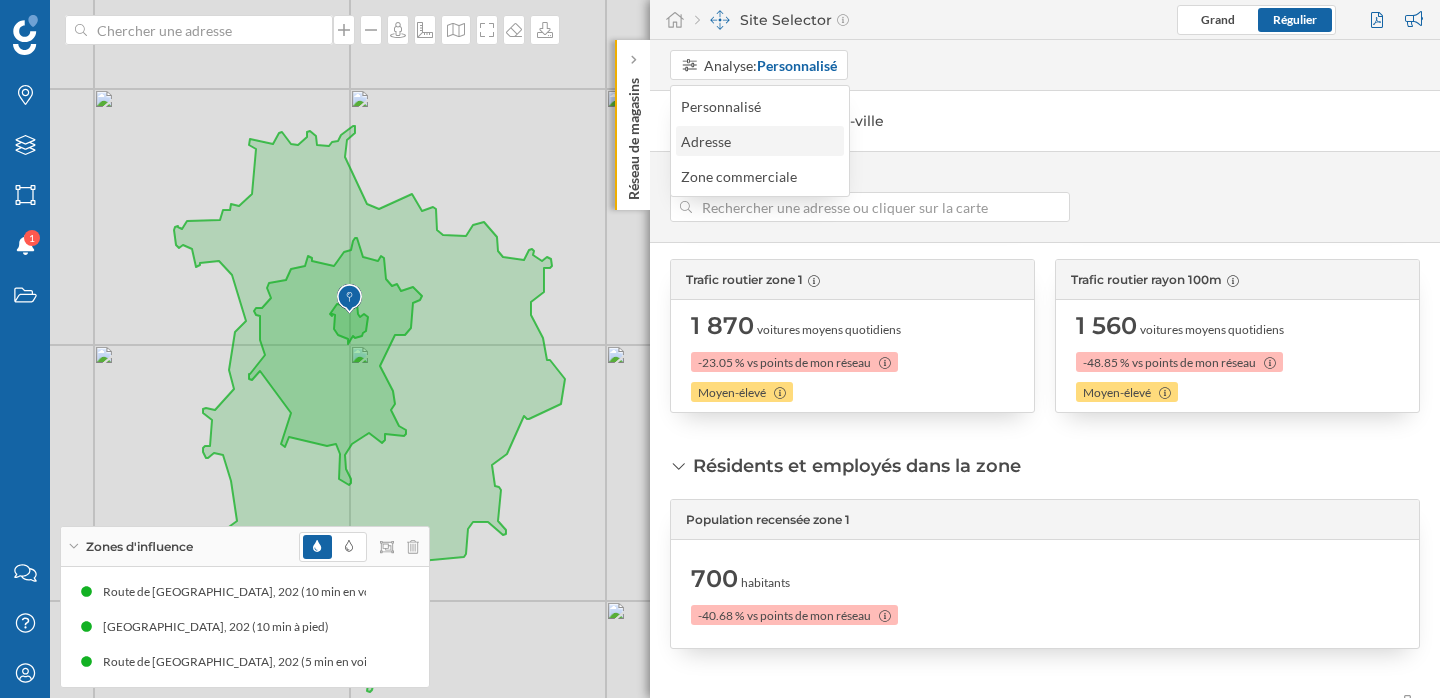 click on "Adresse" at bounding box center [759, 141] 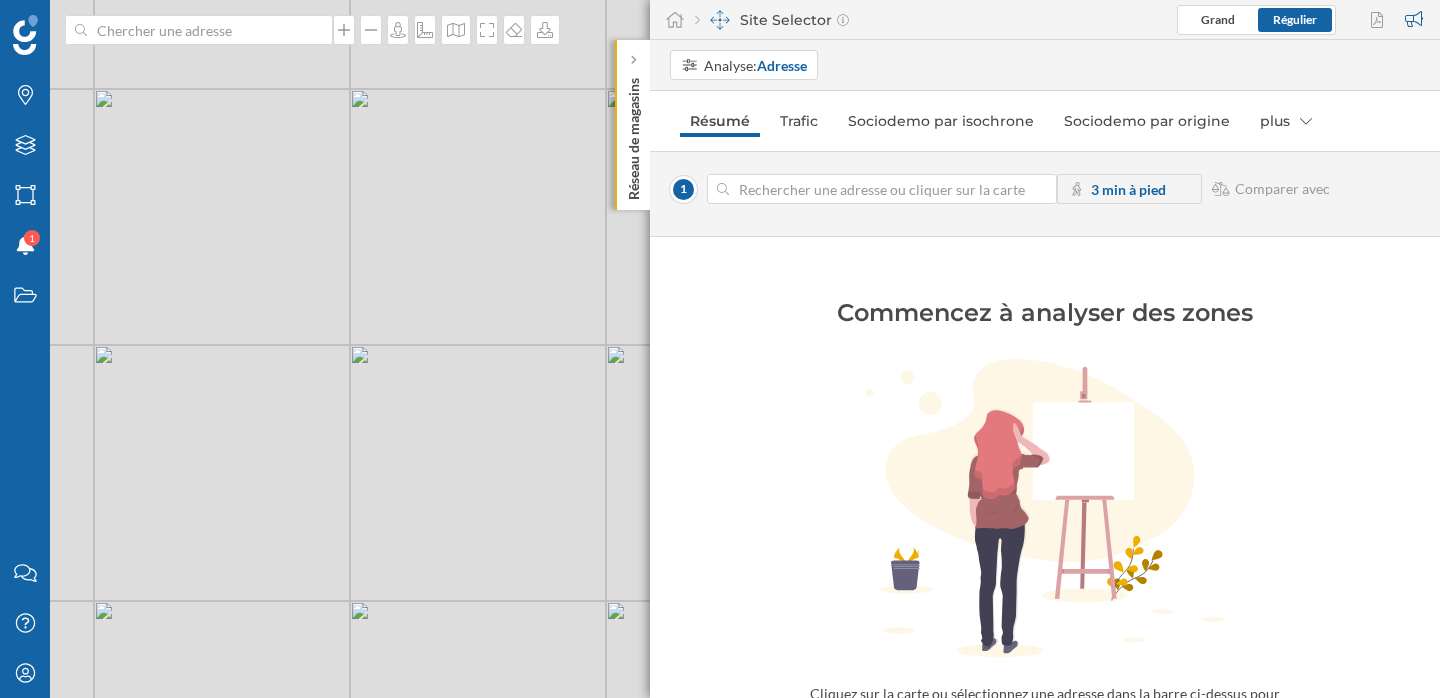 click at bounding box center (882, 189) 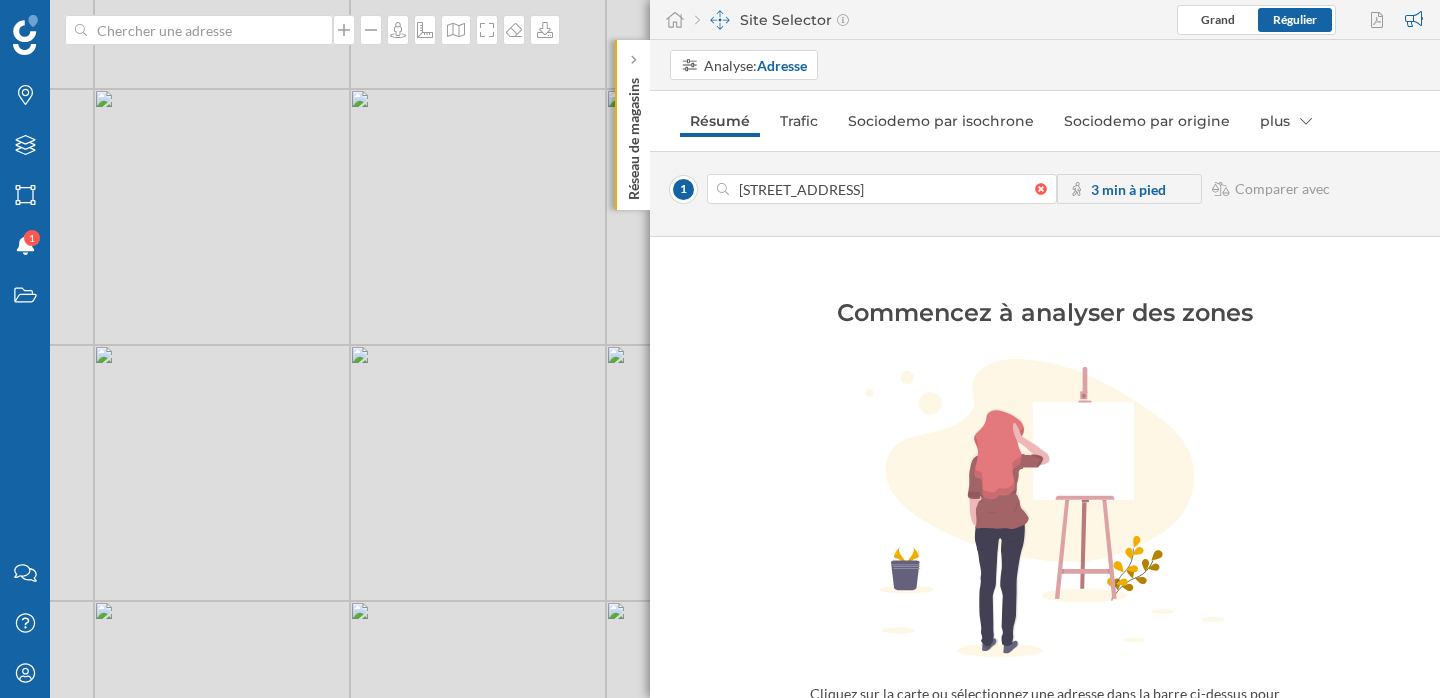 scroll, scrollTop: 0, scrollLeft: 8, axis: horizontal 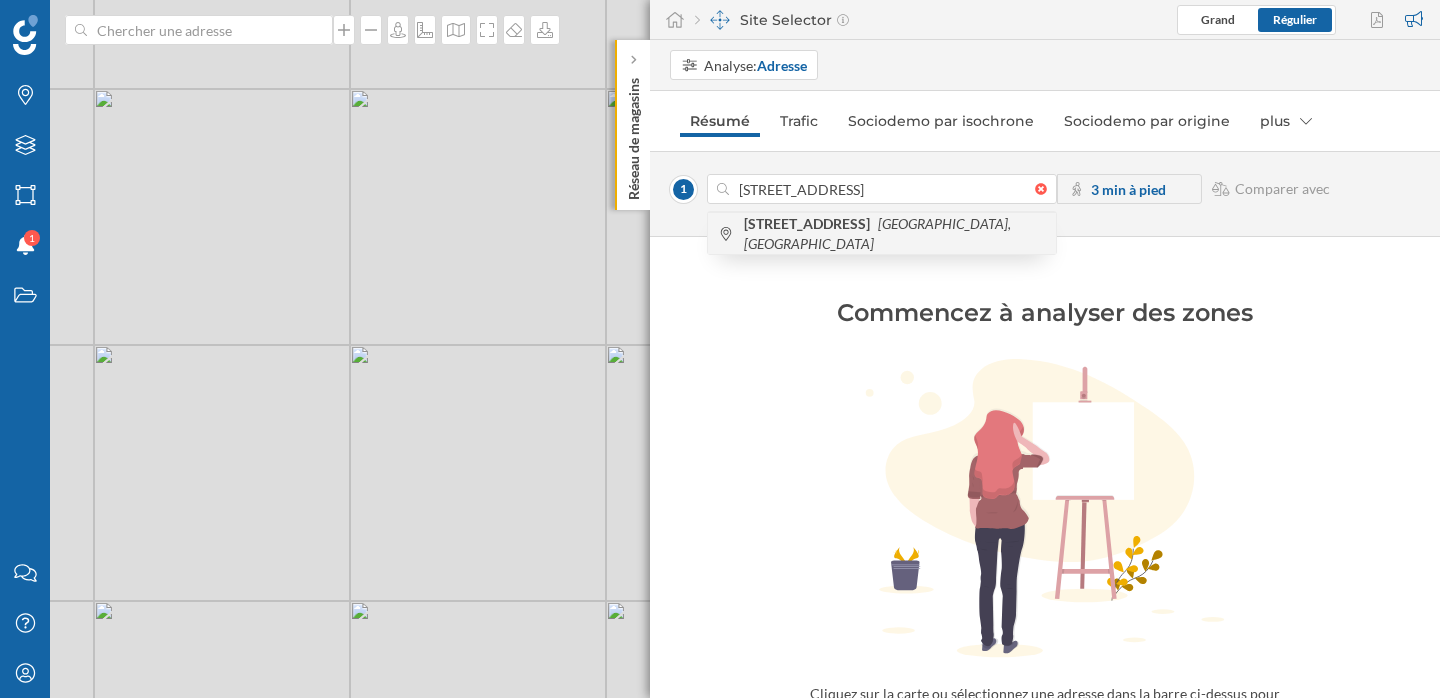 type on "[STREET_ADDRESS]" 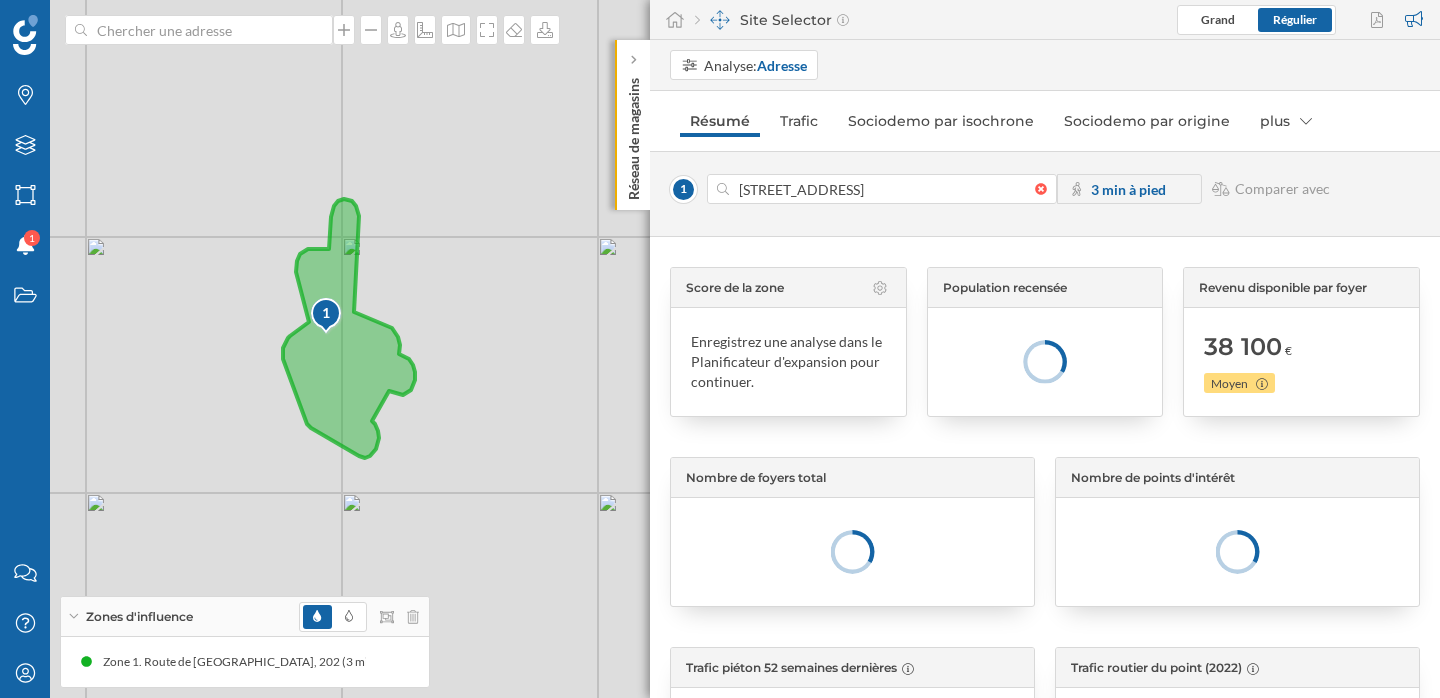 drag, startPoint x: 277, startPoint y: 283, endPoint x: 387, endPoint y: 398, distance: 159.1383 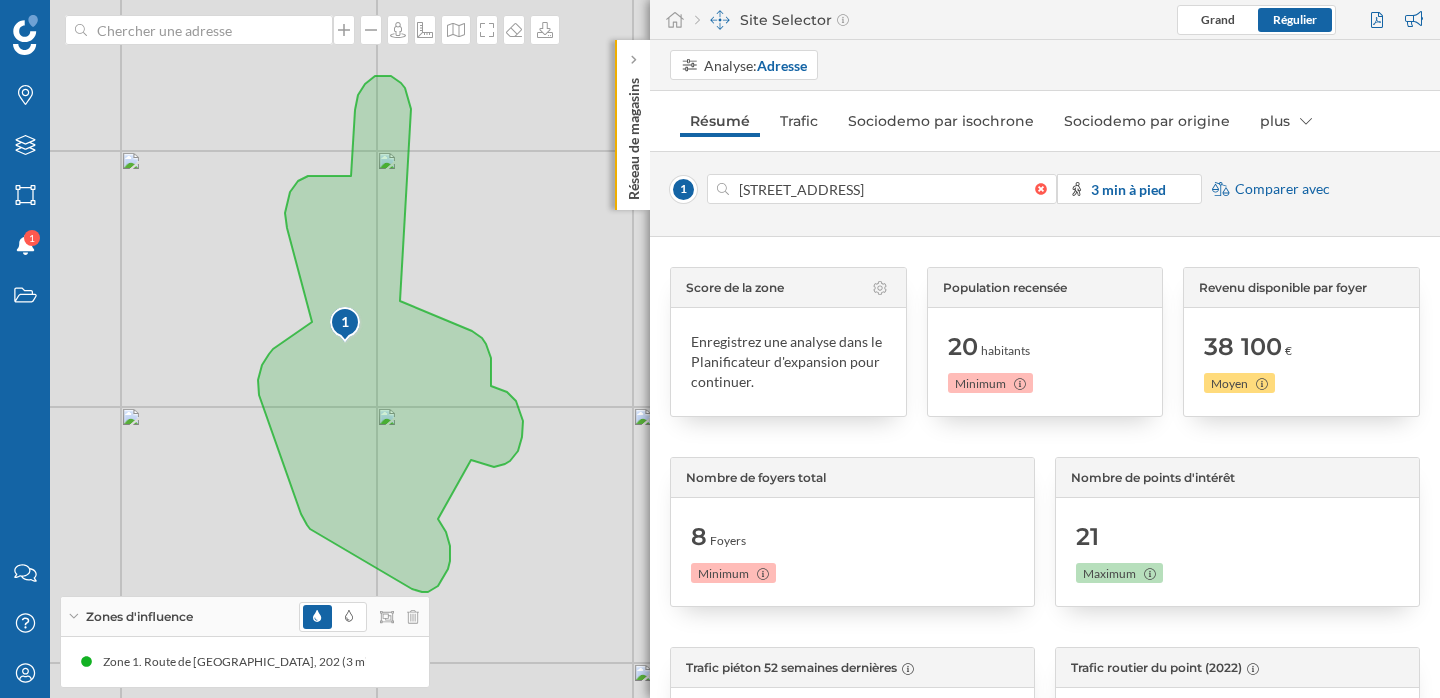 drag, startPoint x: 502, startPoint y: 259, endPoint x: 563, endPoint y: 280, distance: 64.513565 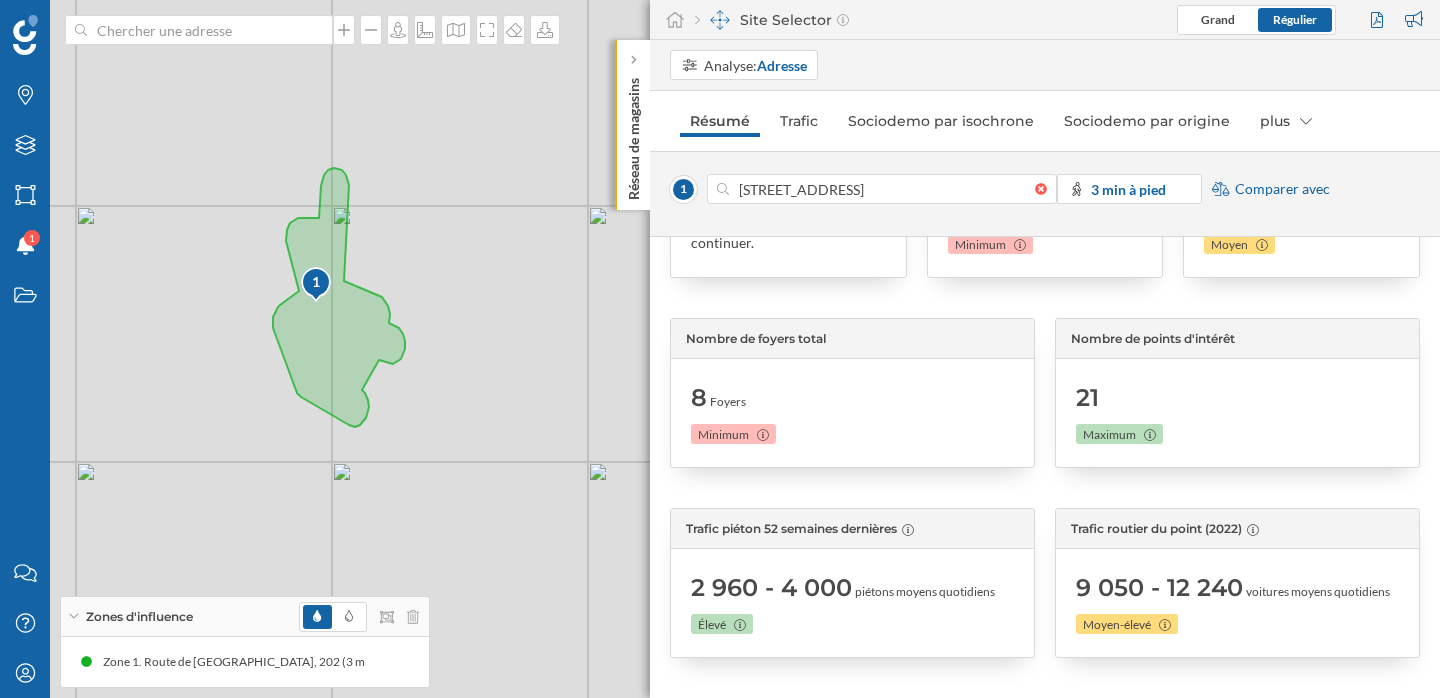 scroll, scrollTop: 0, scrollLeft: 0, axis: both 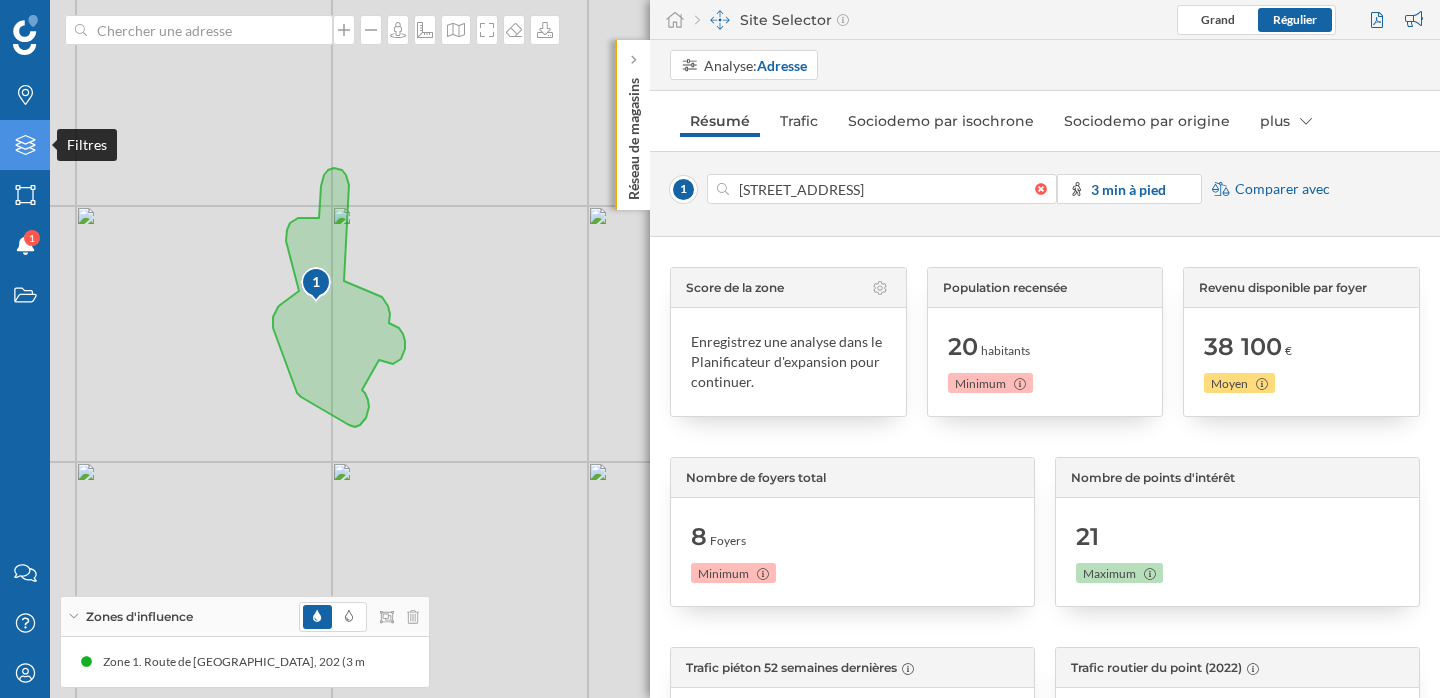 click 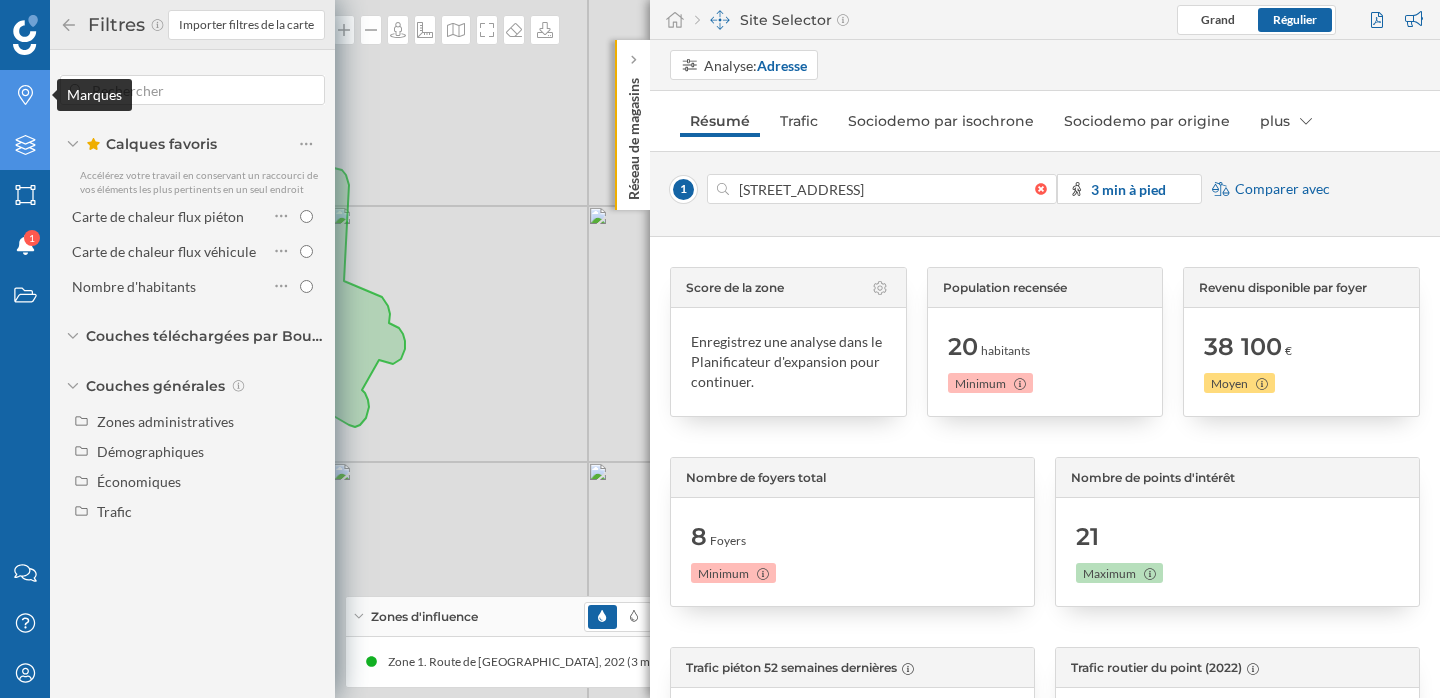 click 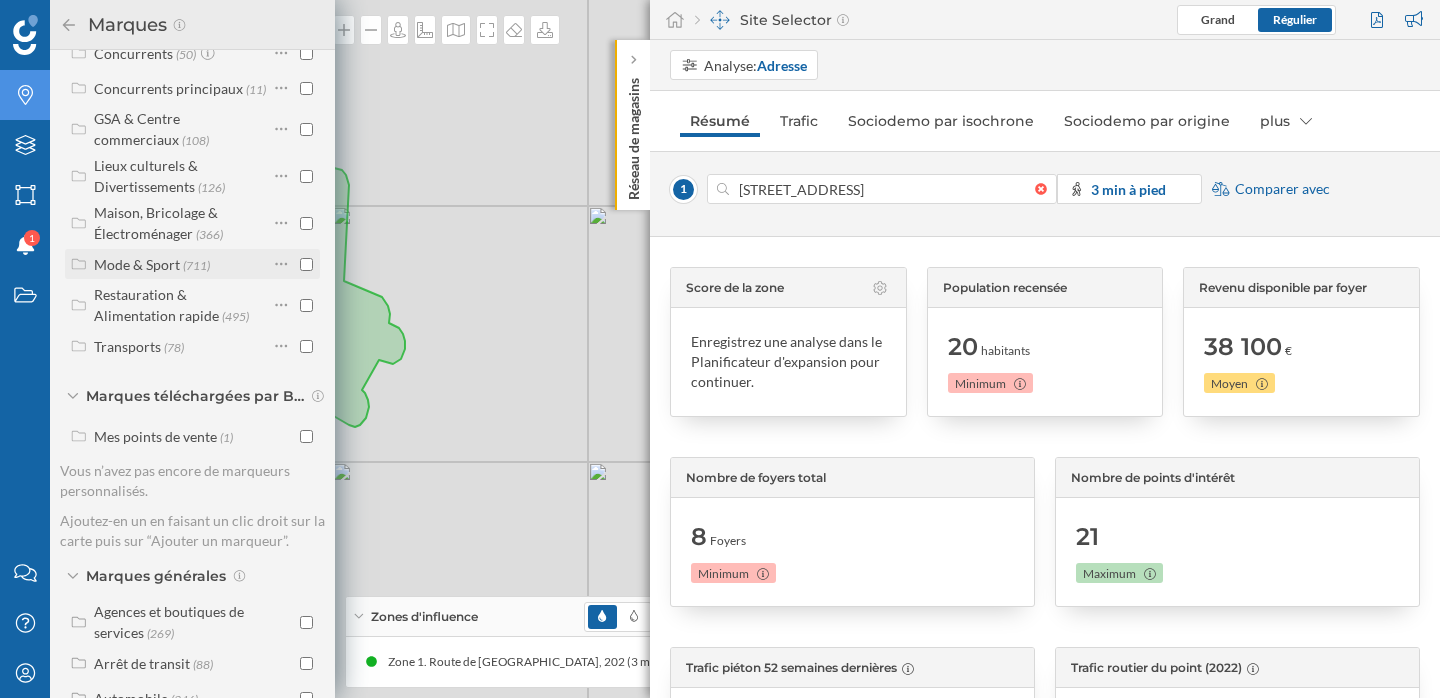 scroll, scrollTop: 178, scrollLeft: 0, axis: vertical 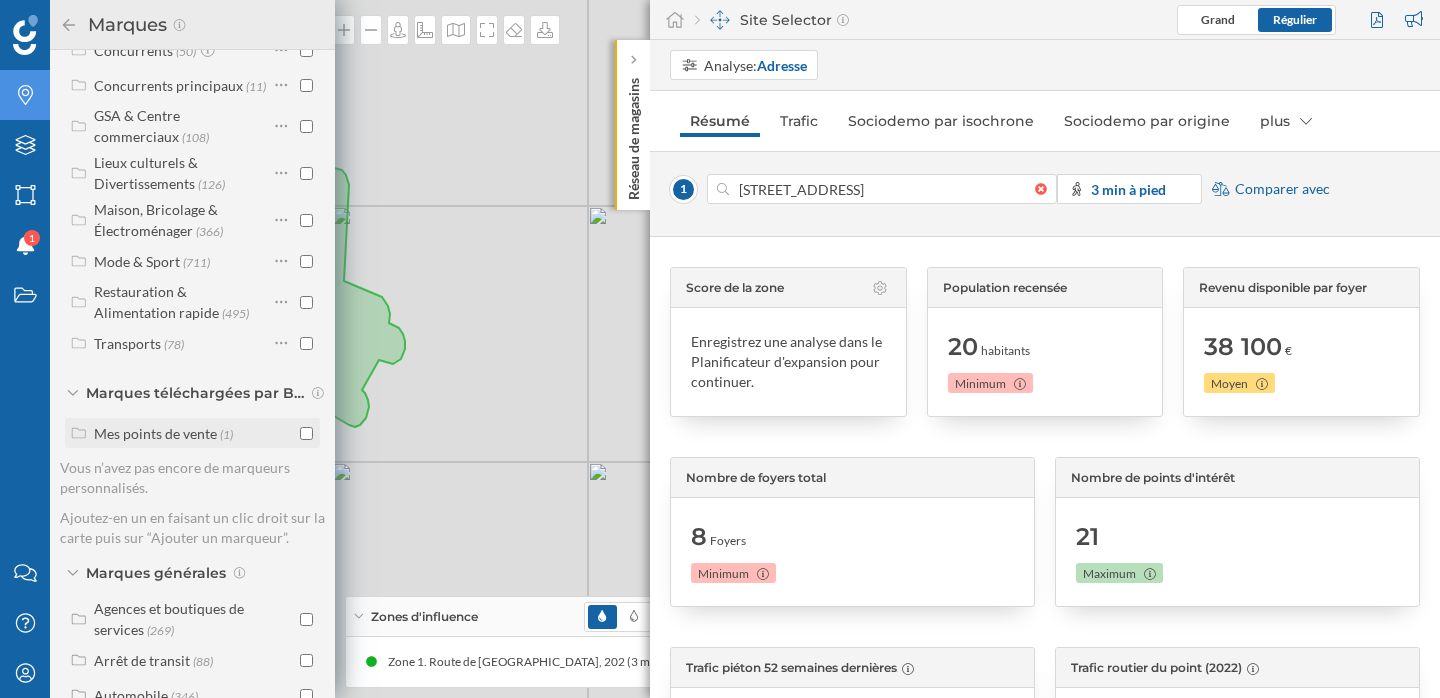 click at bounding box center [306, 433] 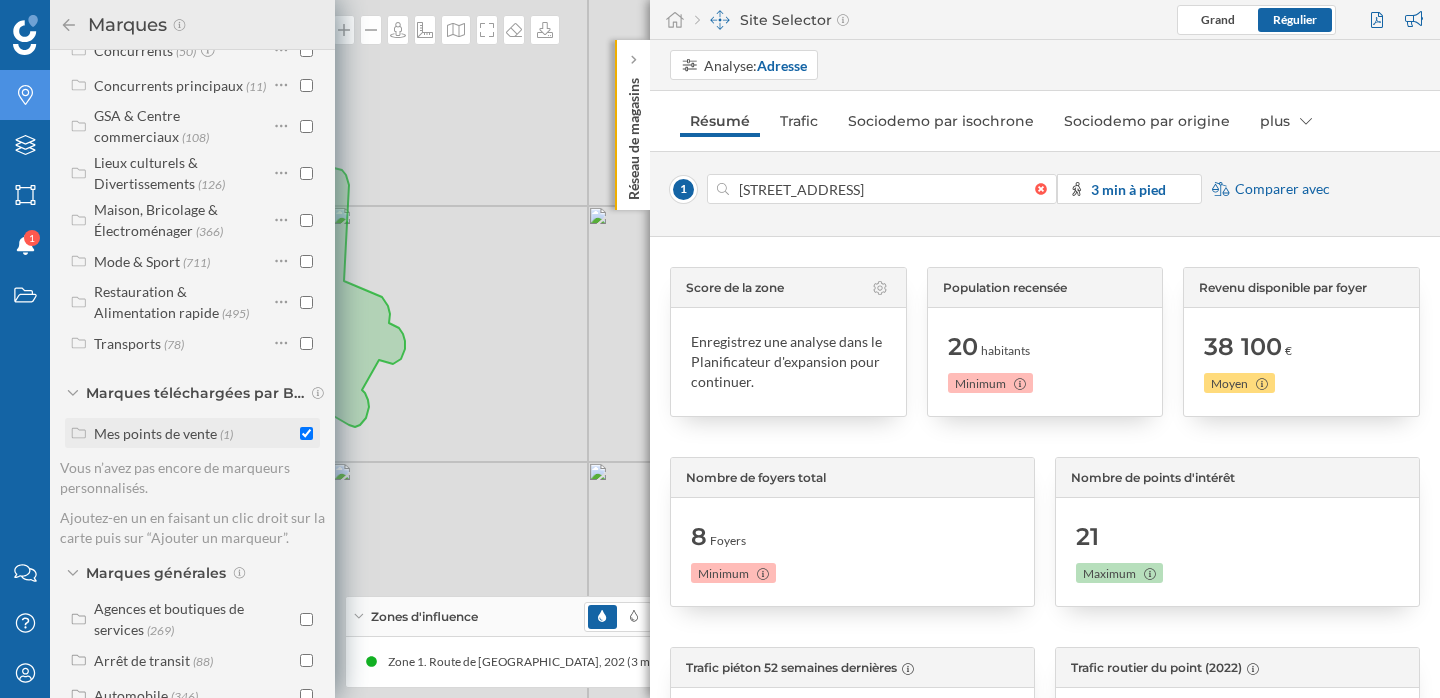 checkbox on "true" 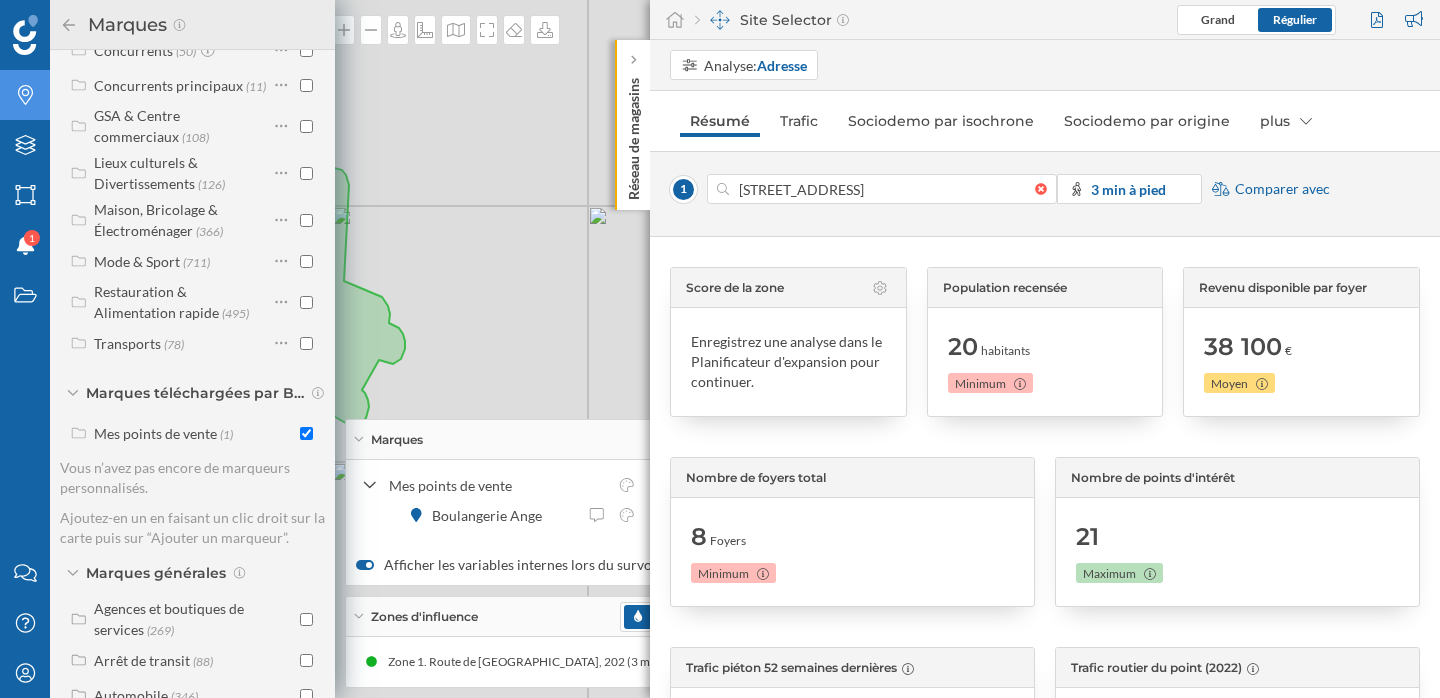 click on "1 ©  Mapbox  ©  OpenStreetMap   Improve this map" at bounding box center (720, 349) 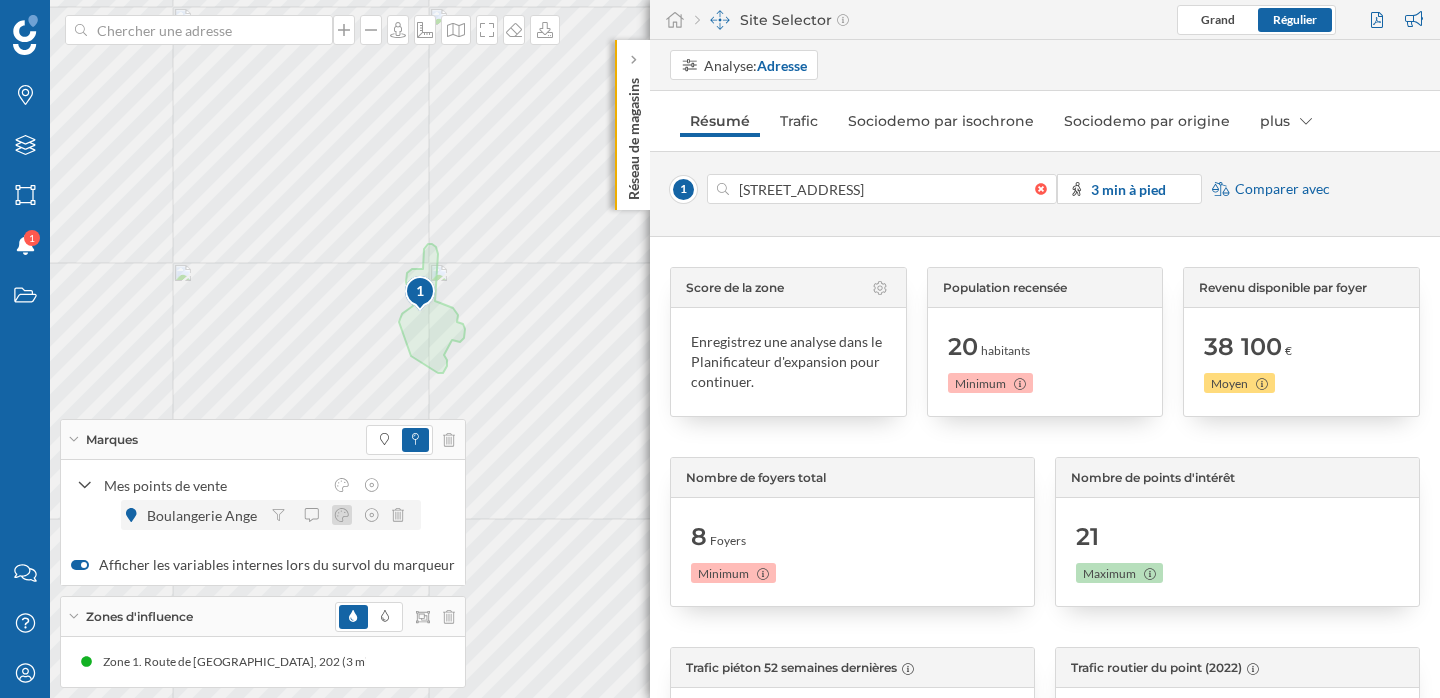 click 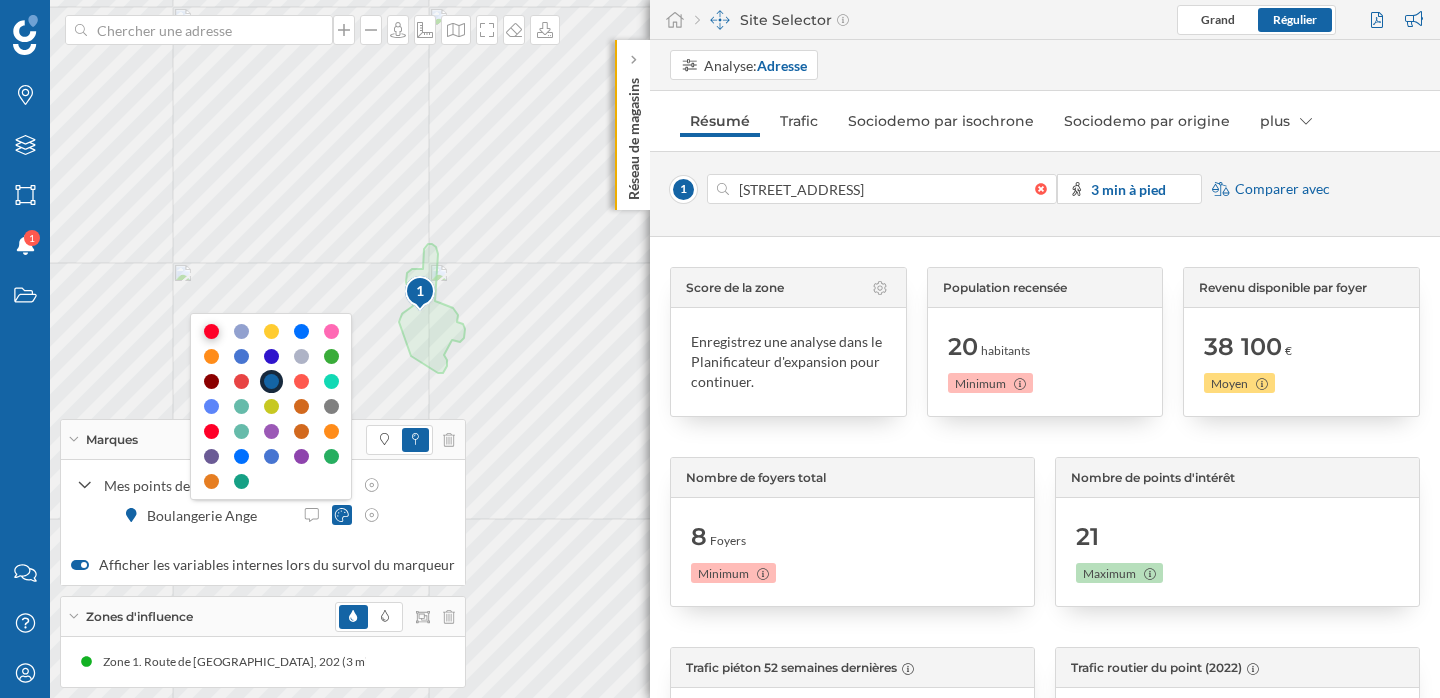 click at bounding box center (211, 331) 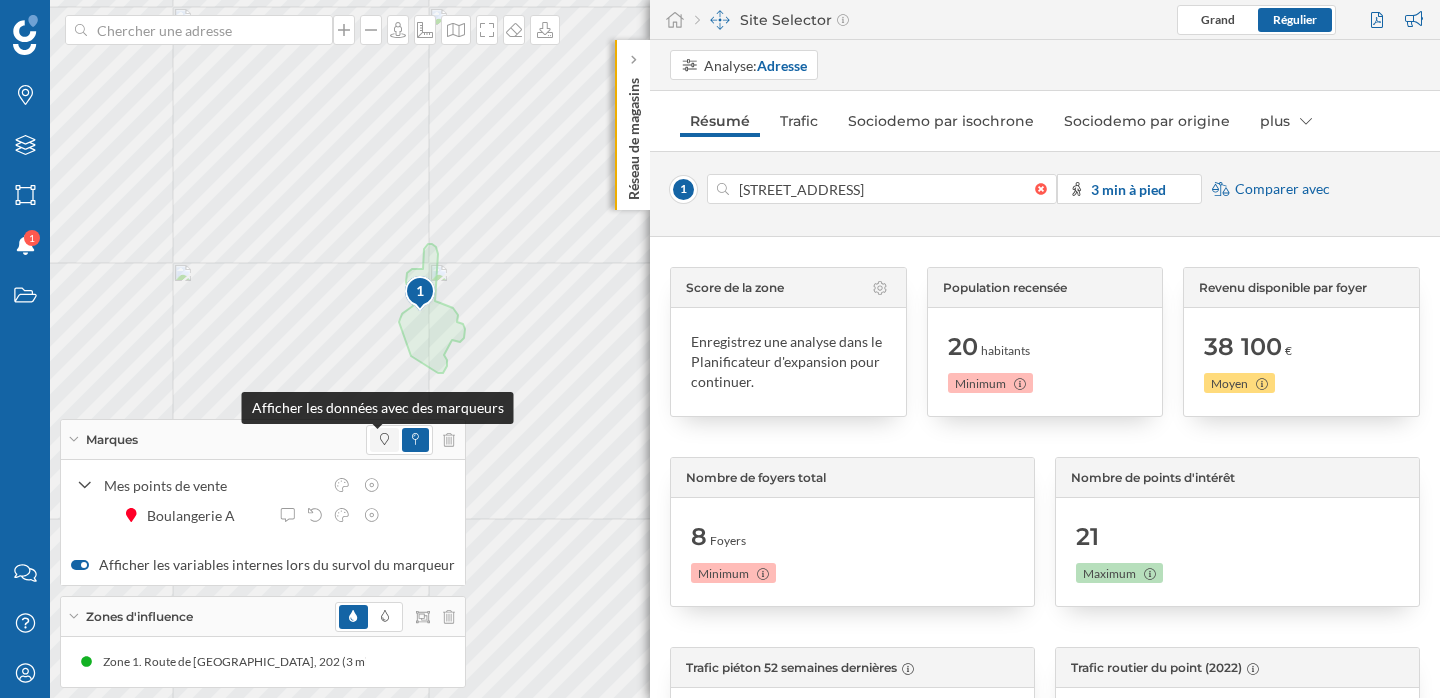 click 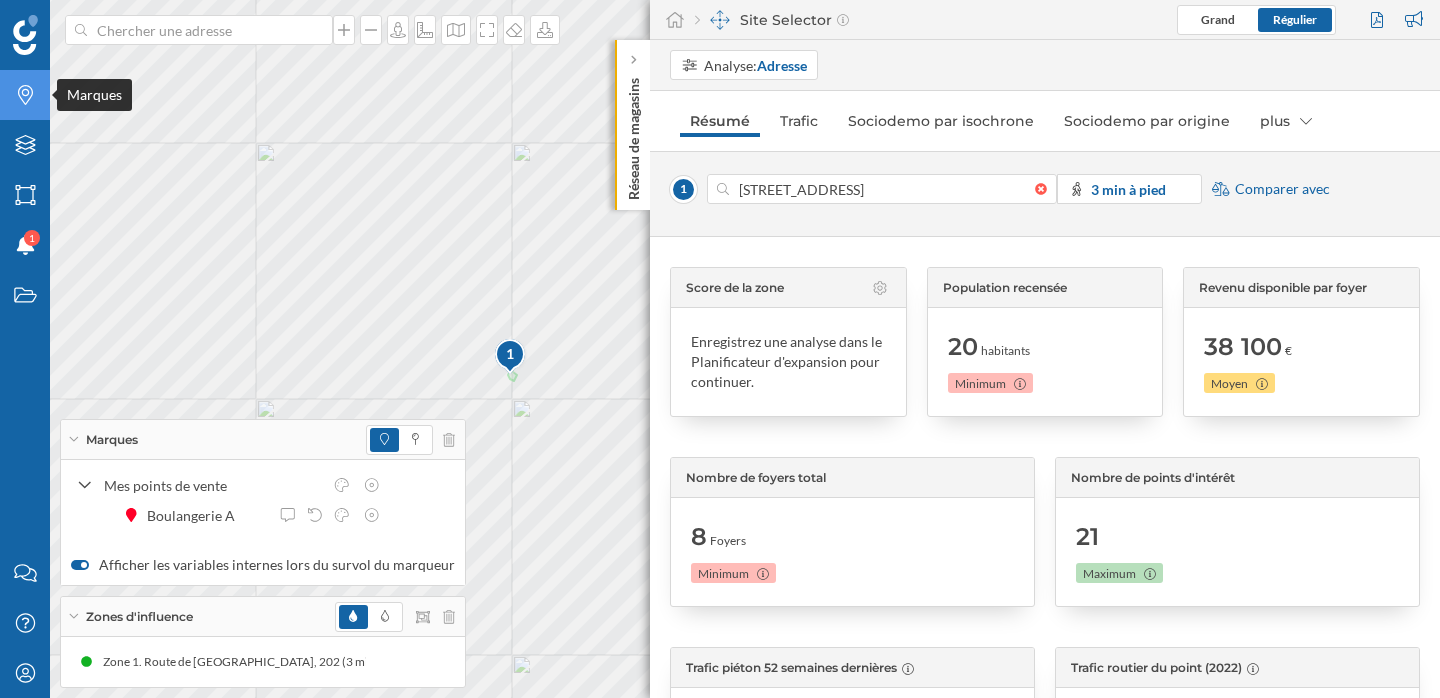click on "Marques" 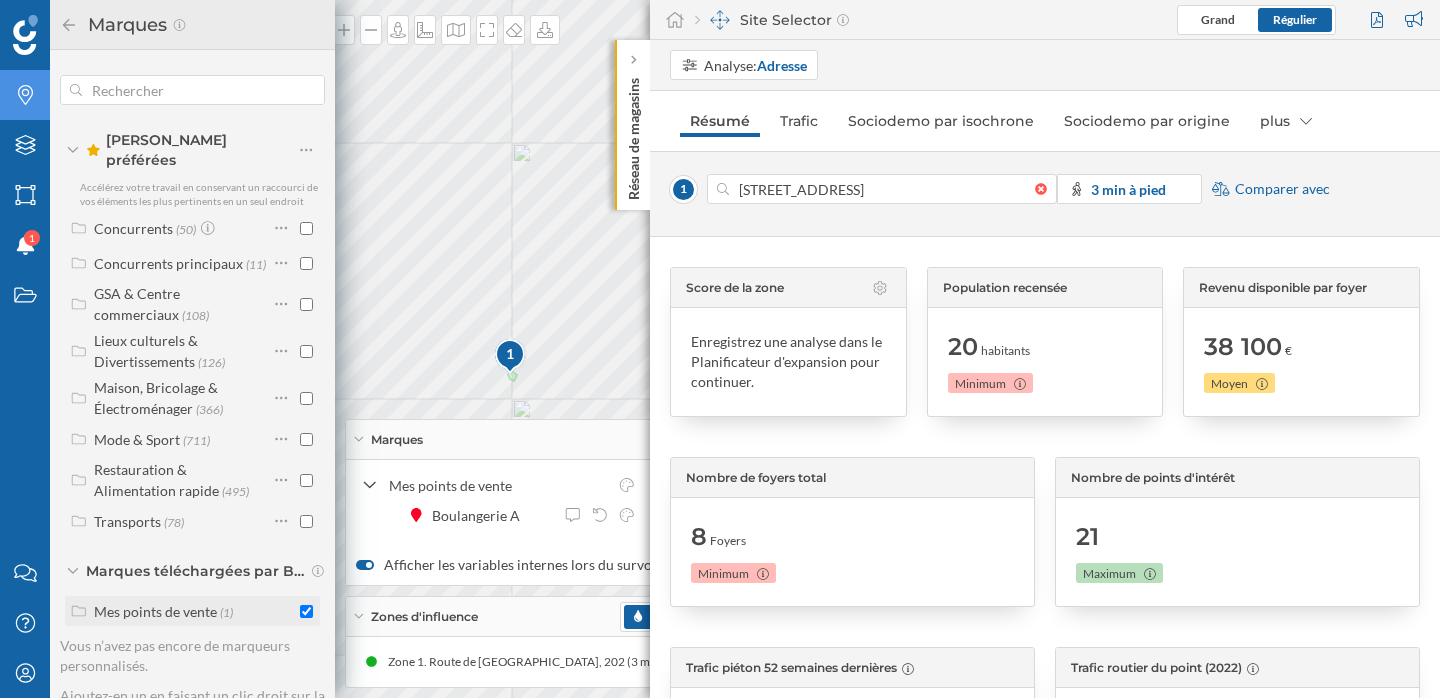 click on "Mes points de vente
(1)" at bounding box center [194, 611] 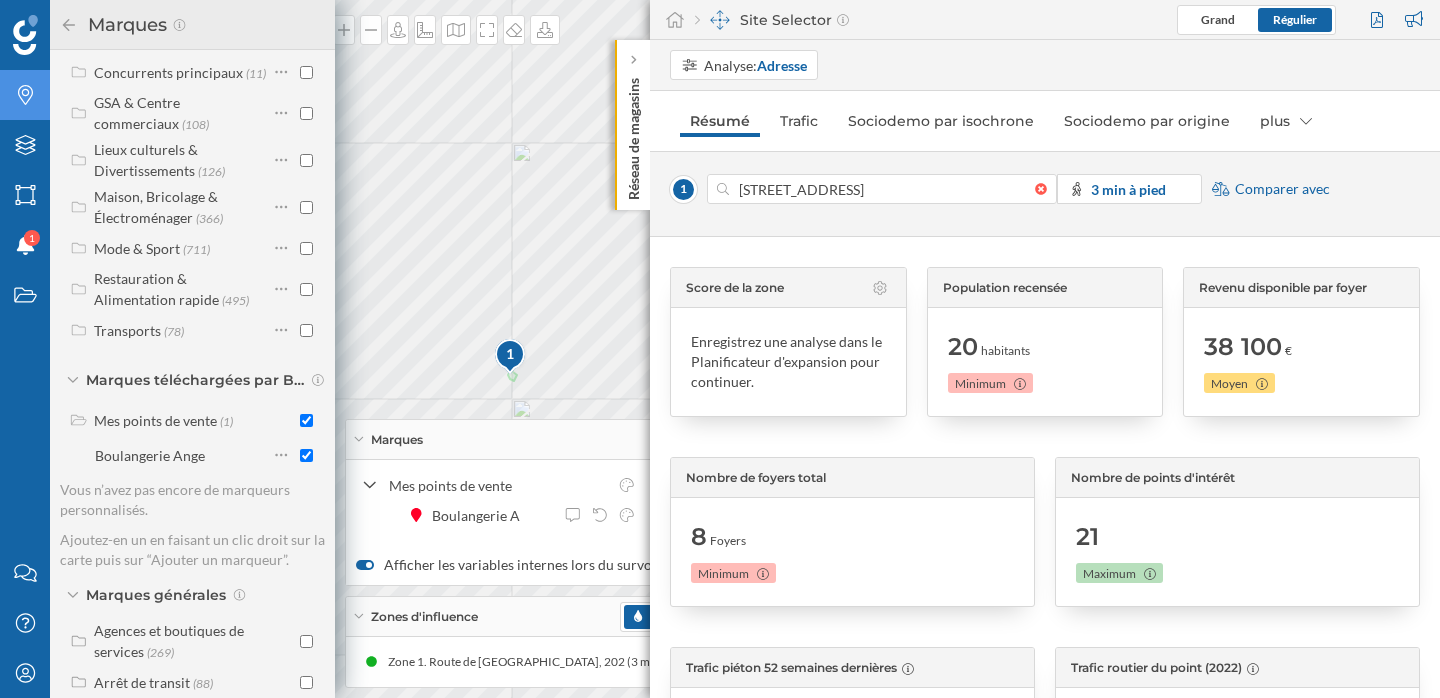 scroll, scrollTop: 0, scrollLeft: 0, axis: both 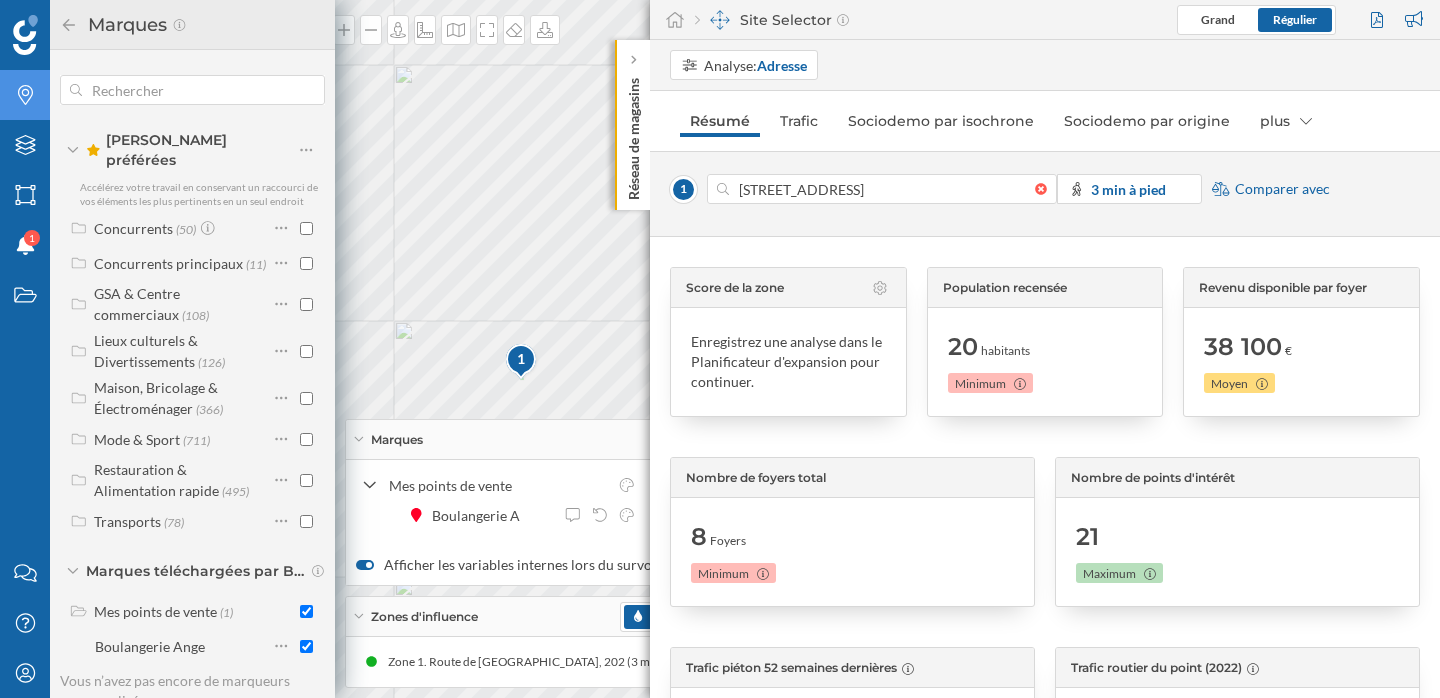 click 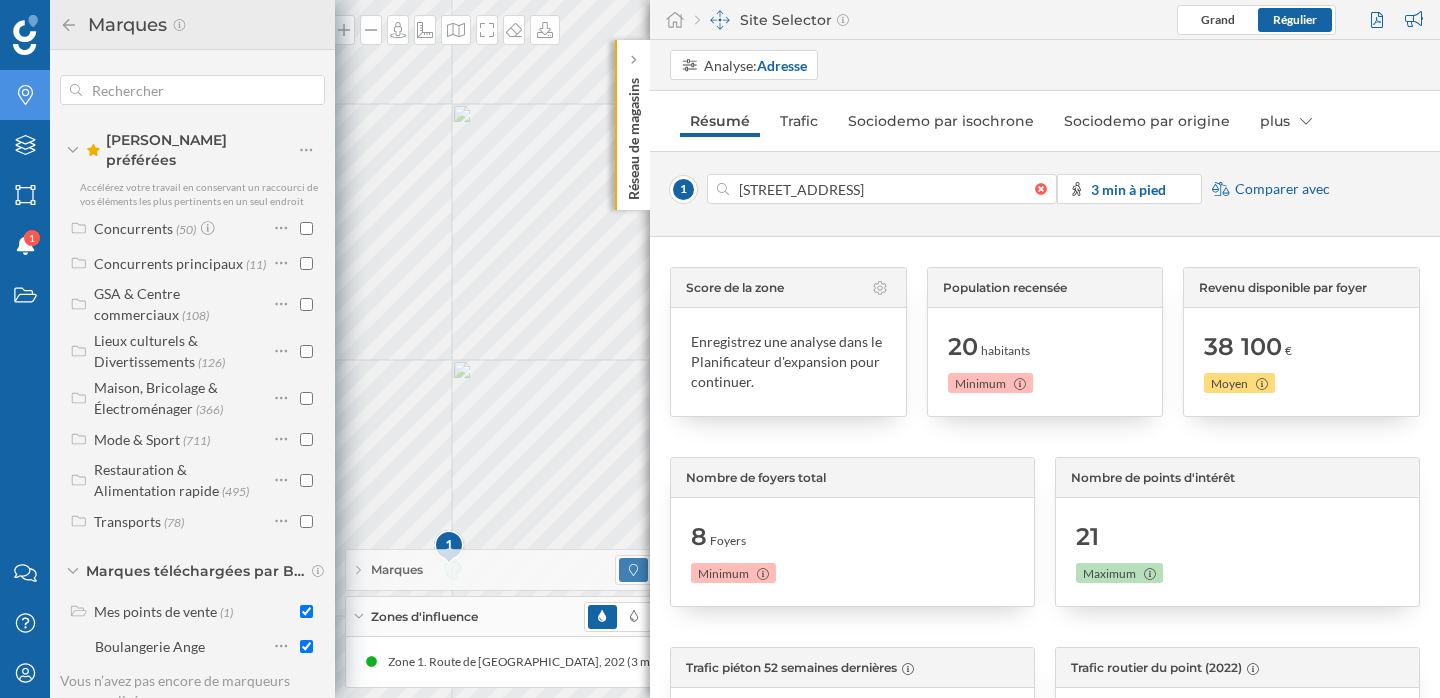 click on "Marques         Filtres         Zones         Notifications
1
Travail           Nous contacter       Centre d'aide       Mon profil         [PERSON_NAME] préférées
Accélérez votre travail en conservant un raccourci de vos éléments les plus pertinents en un seul endroit
Concurrents
(50)
Concurrents principaux
(11)
GSA & Centre commerciaux
(108)
Lieux culturels & Divertissements
(126)
Maison, Bricolage & Électroménager
(366)
Mode & Sport
(711)
Restauration & Alimentation rapide
(495)
Transports
(78)" at bounding box center (720, 349) 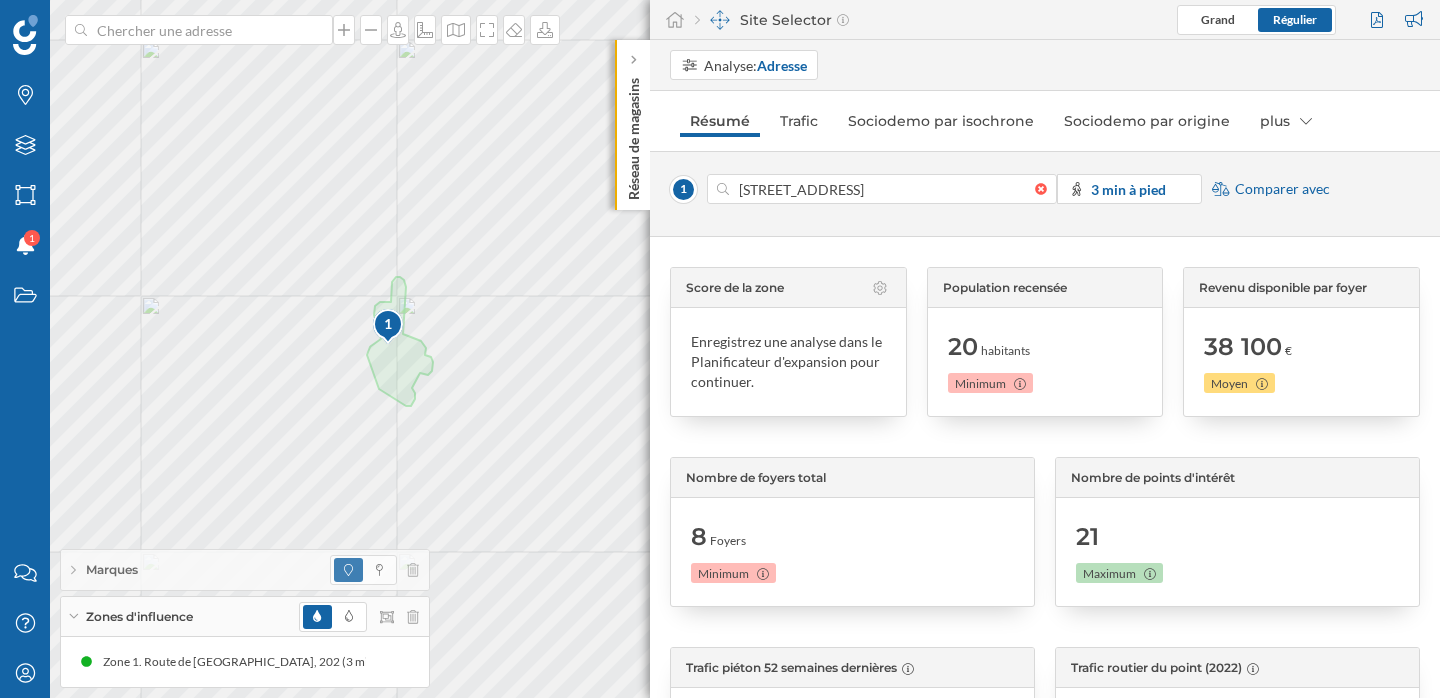 click on "Score de la zone
Enregistrez une analyse dans le Planificateur d'expansion pour continuer.
Population recensée
20
habitants
Minimum
Revenu disponible par foyer
38 100
€
Moyen
Nombre de foyers total
8
Foyers
Minimum
Nombre de points d'intérêt
21
Maximum" at bounding box center (1045, 437) 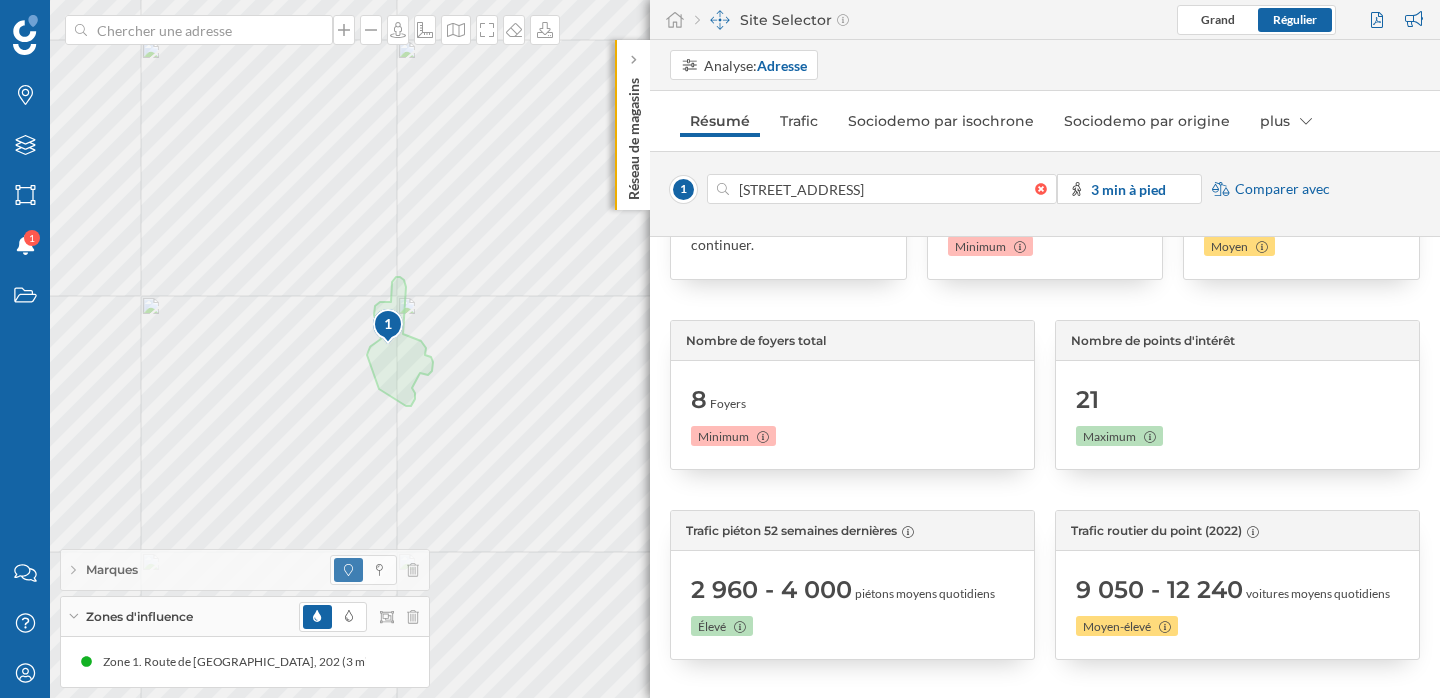 scroll, scrollTop: 139, scrollLeft: 0, axis: vertical 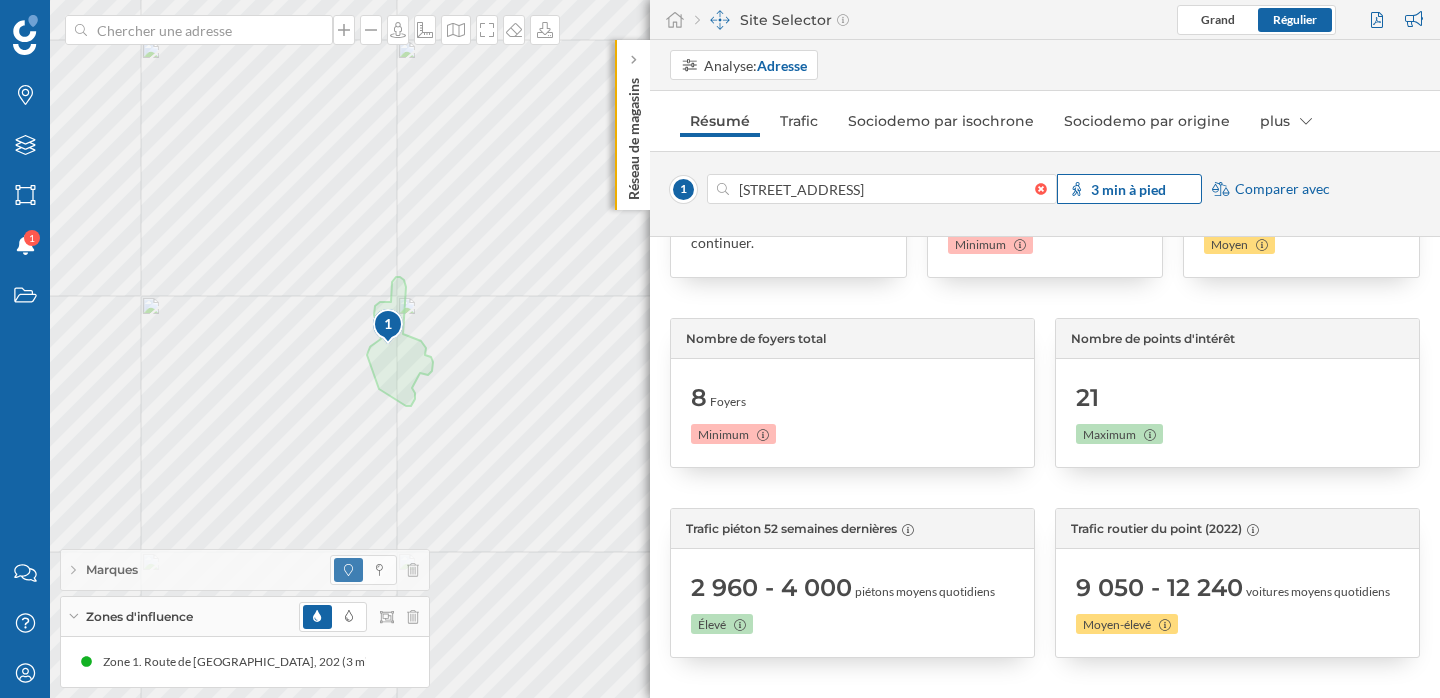 click on "3 min à pied" at bounding box center [1128, 189] 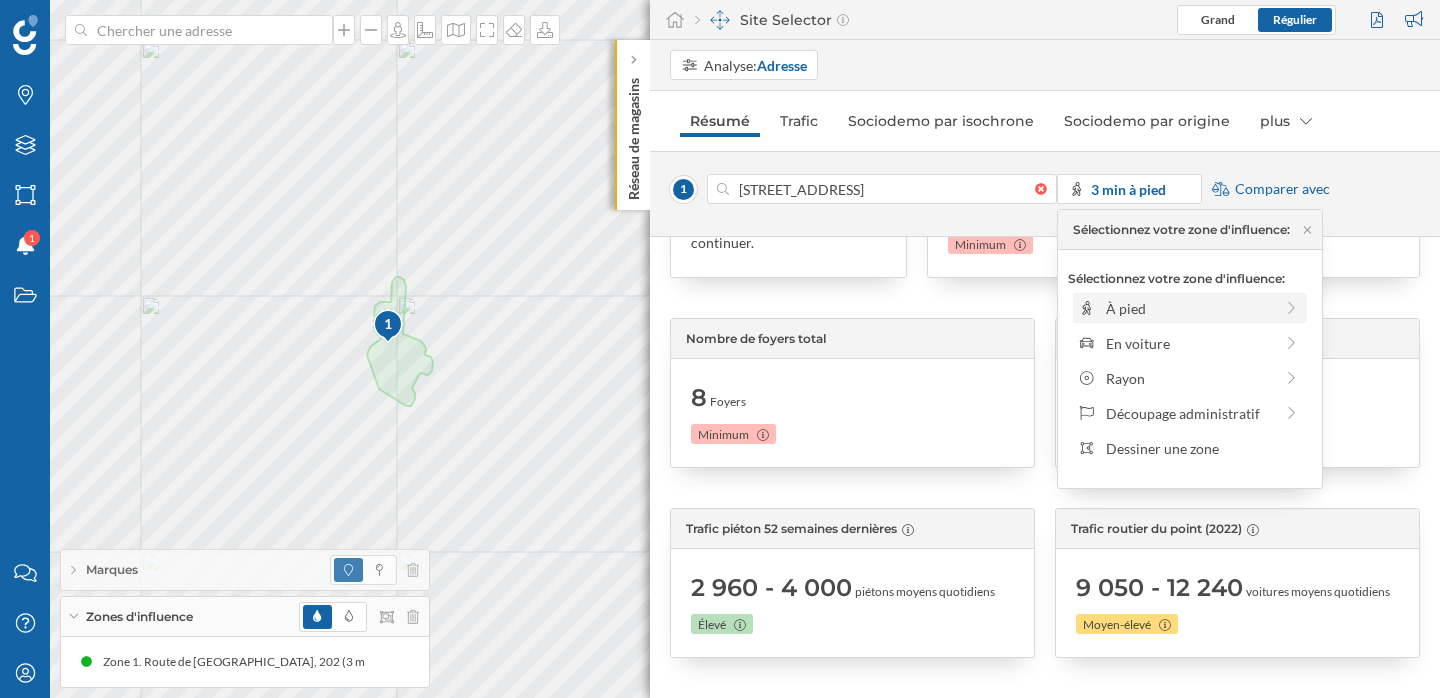 click on "À pied" at bounding box center (1189, 308) 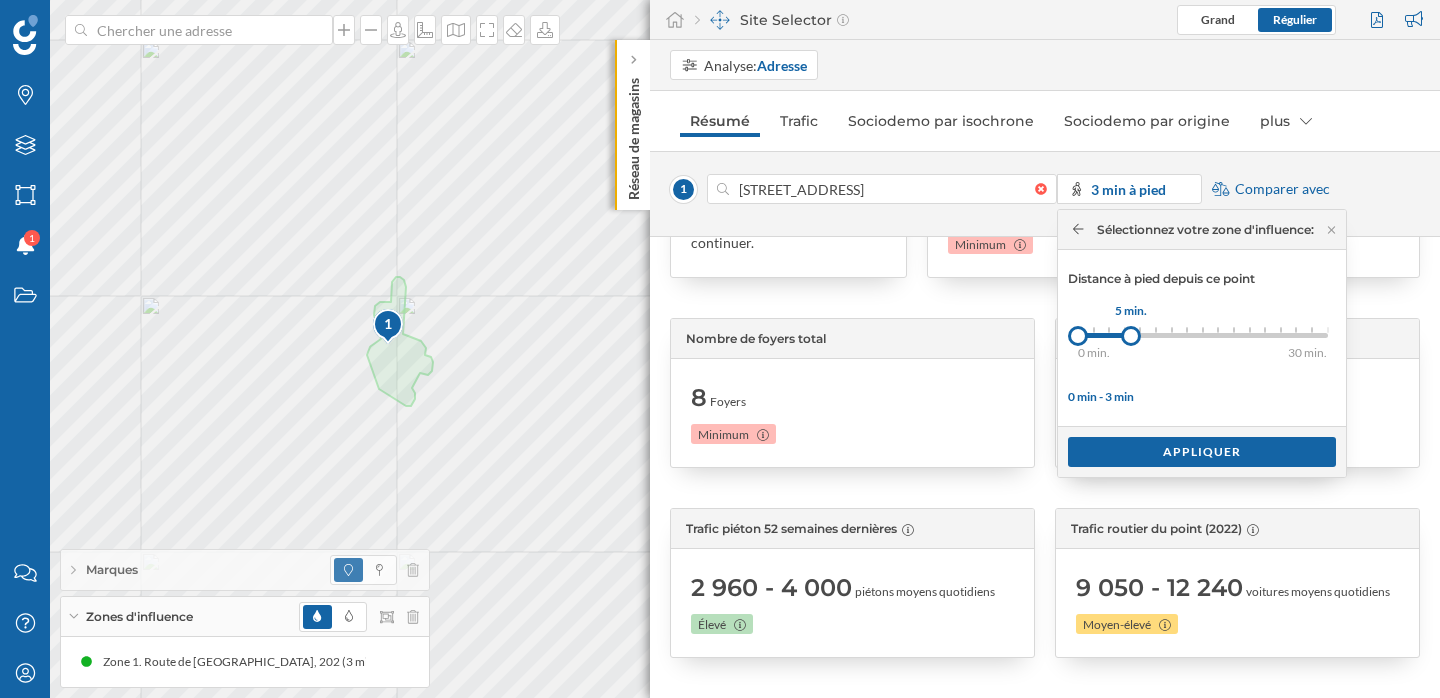 drag, startPoint x: 1092, startPoint y: 339, endPoint x: 1132, endPoint y: 339, distance: 40 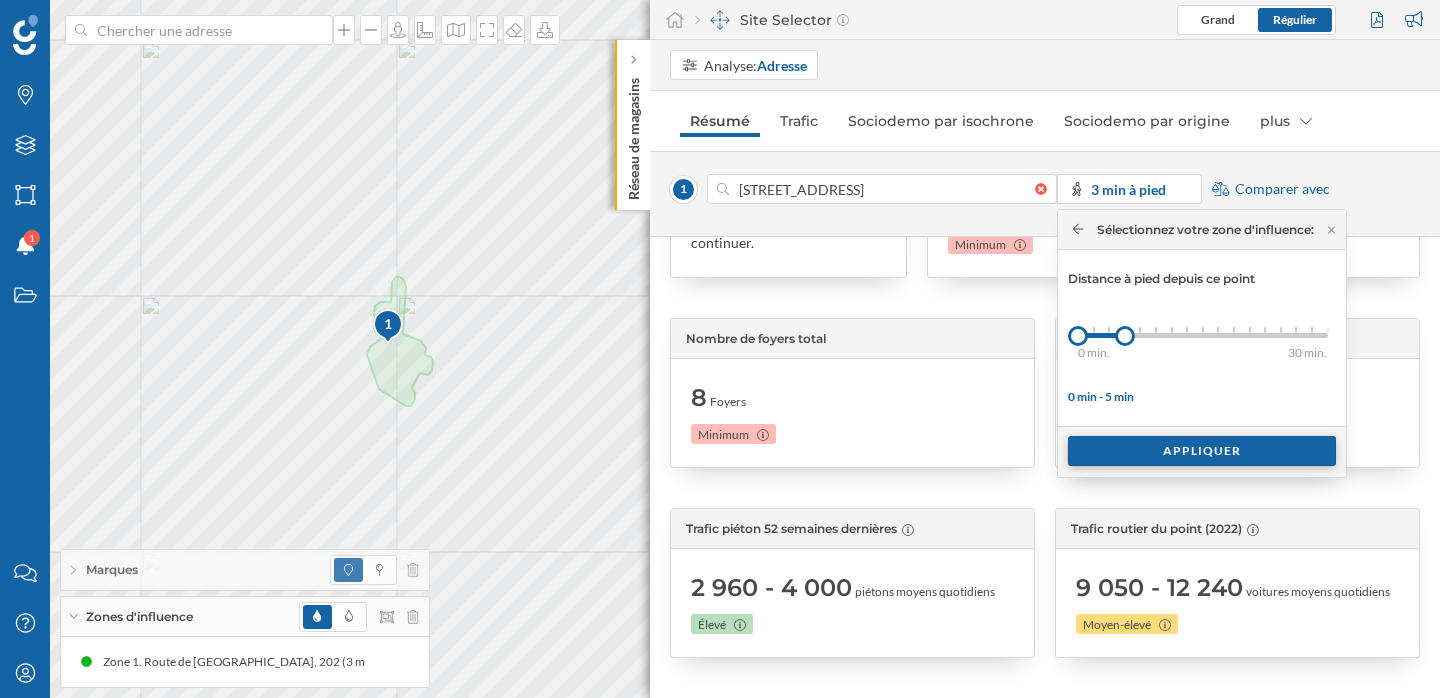 click on "Appliquer" at bounding box center (1202, 451) 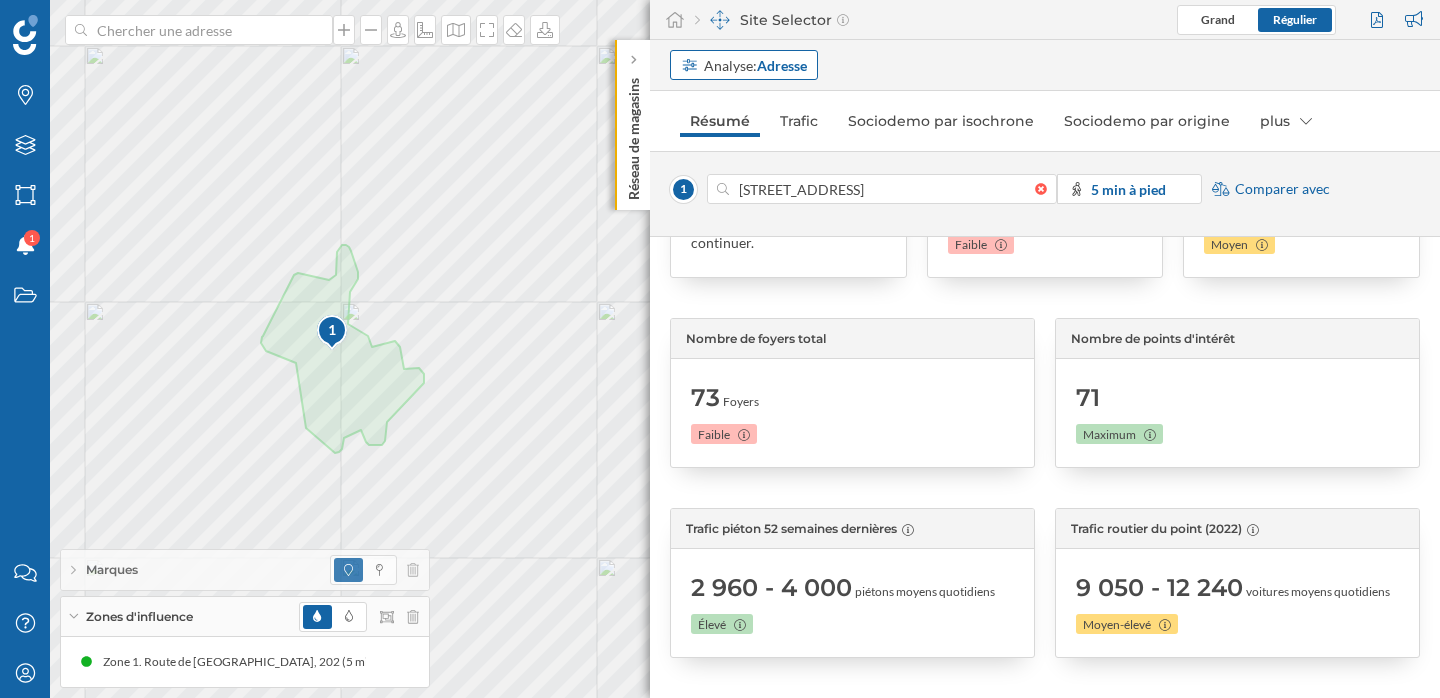 click on "Analyse:  Adresse" at bounding box center [744, 65] 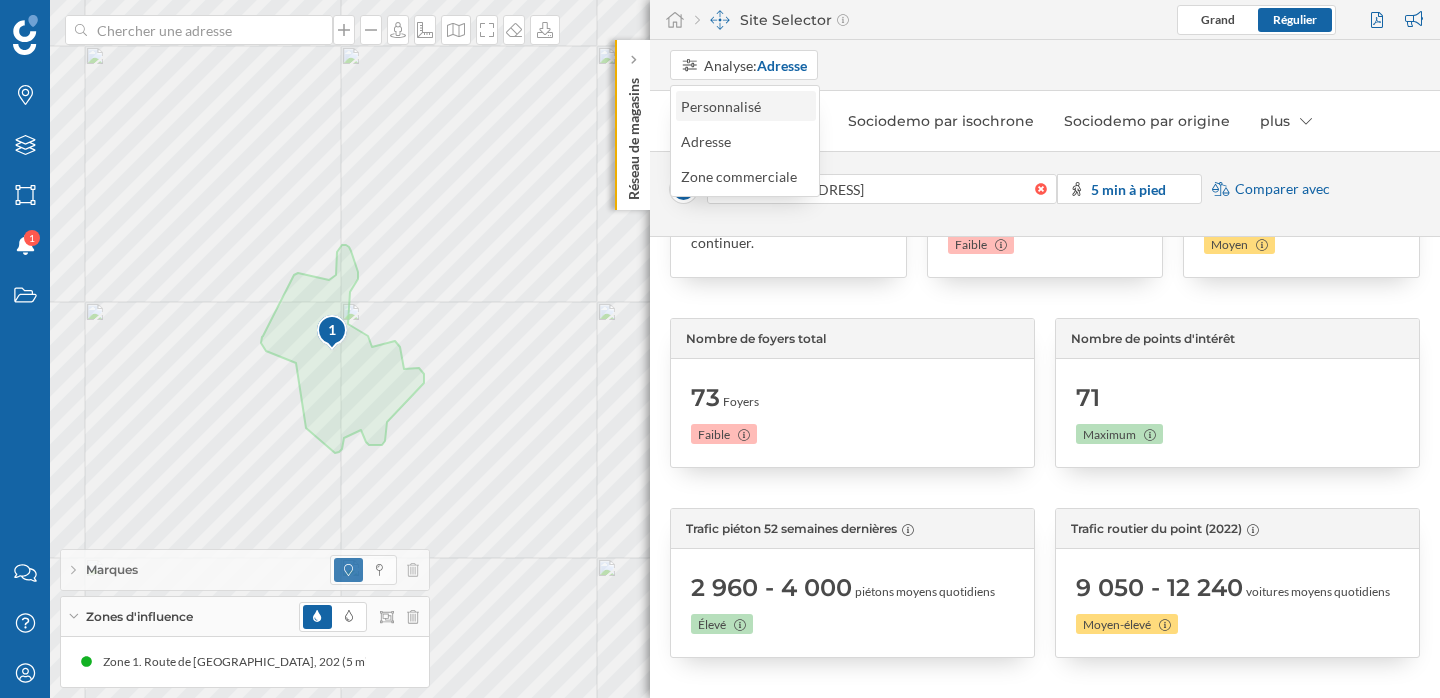 click on "Personnalisé" at bounding box center [721, 106] 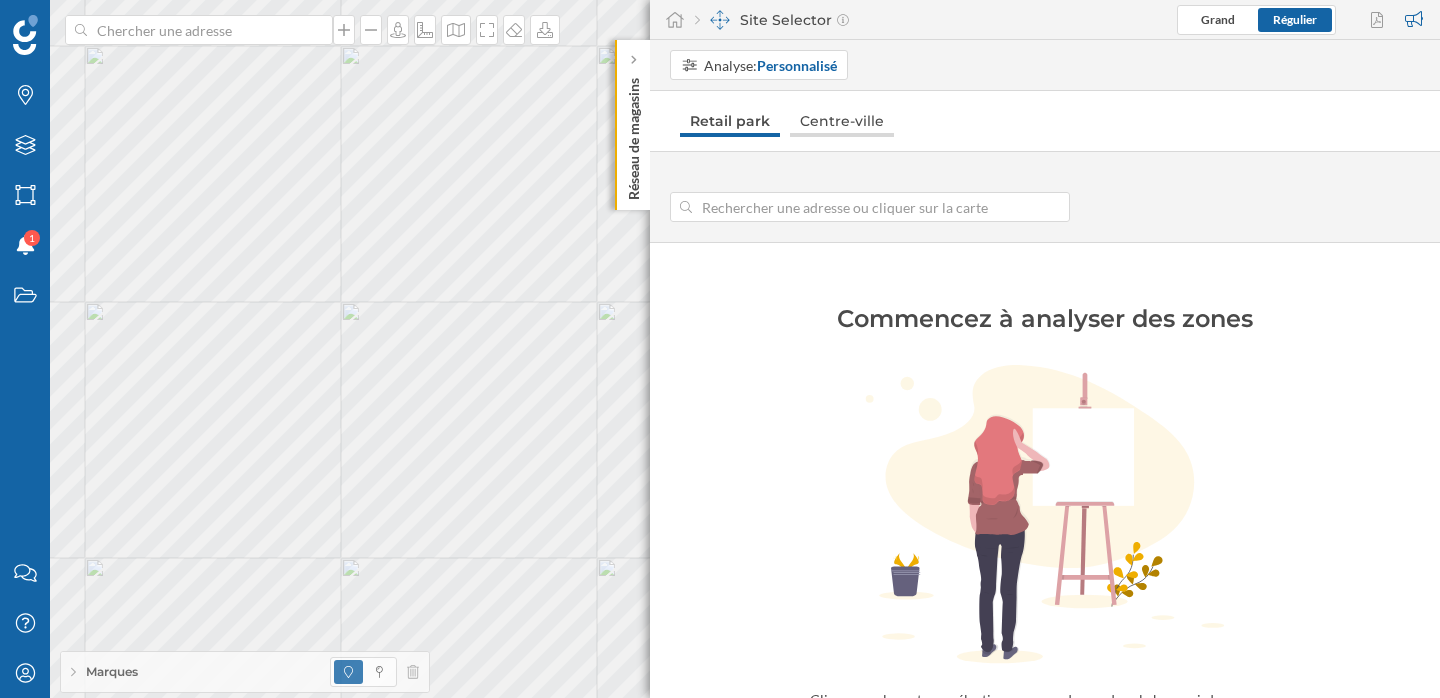 click on "Centre-ville" at bounding box center (842, 121) 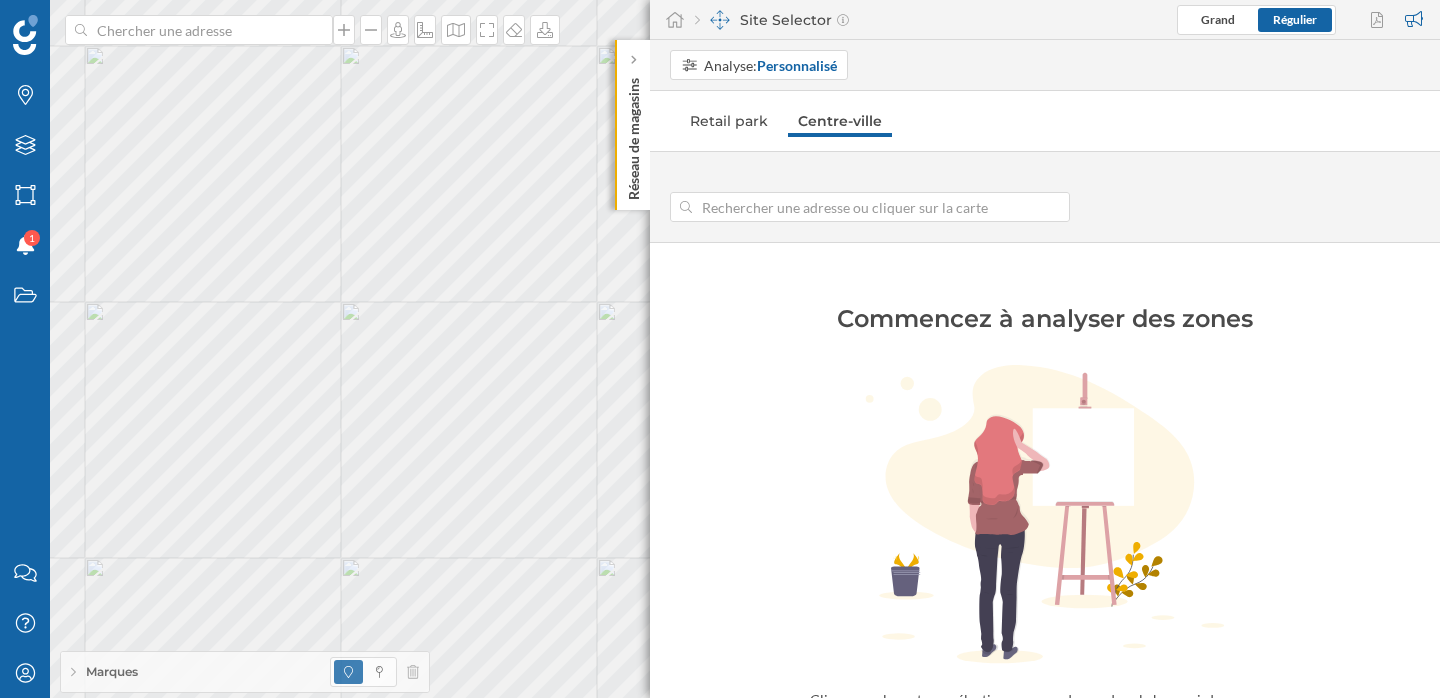 click at bounding box center (870, 207) 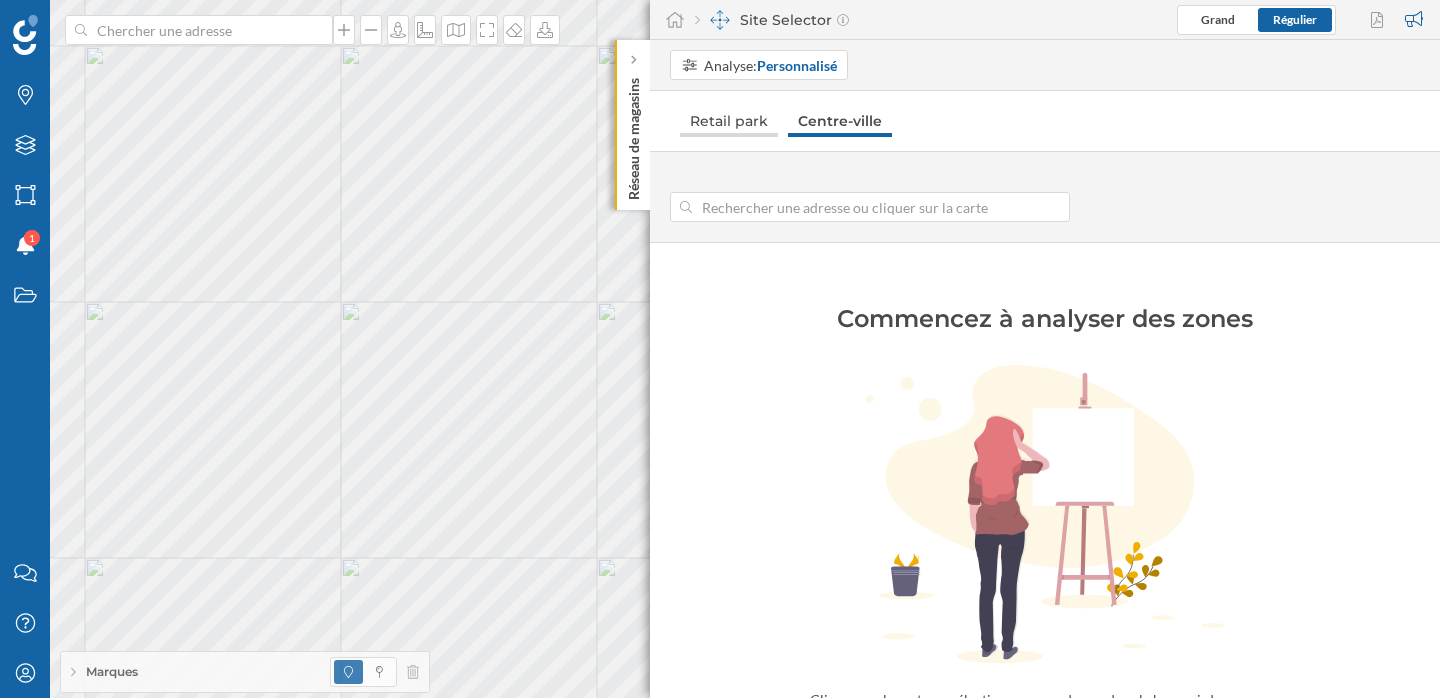 click on "Retail park" at bounding box center (729, 121) 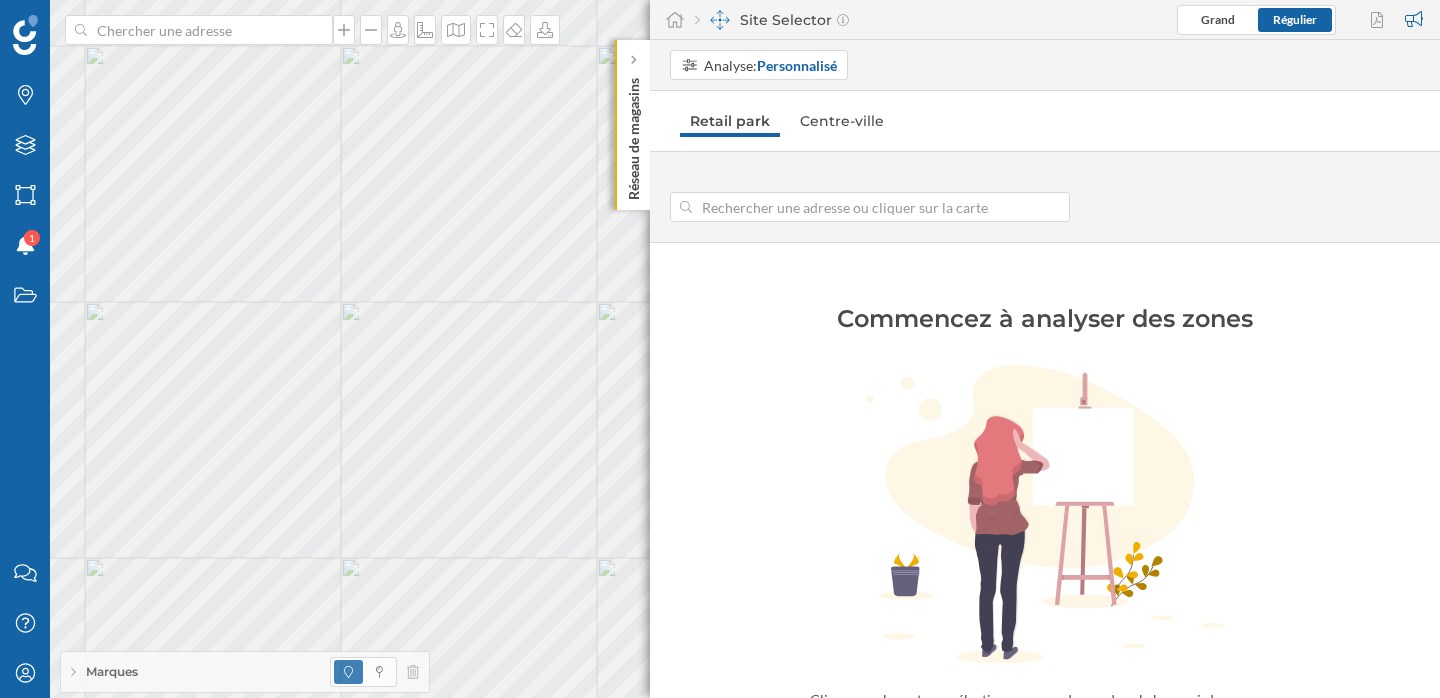 click at bounding box center [870, 207] 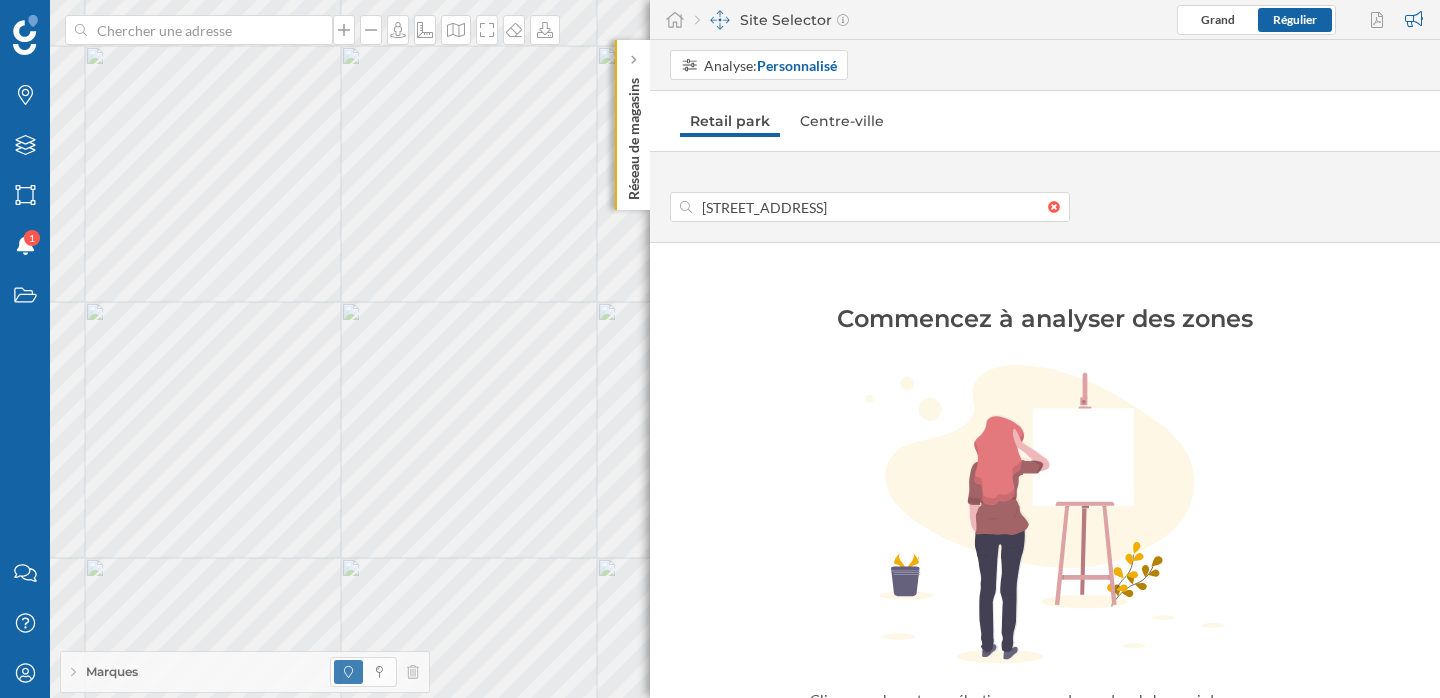 type on "[STREET_ADDRESS]" 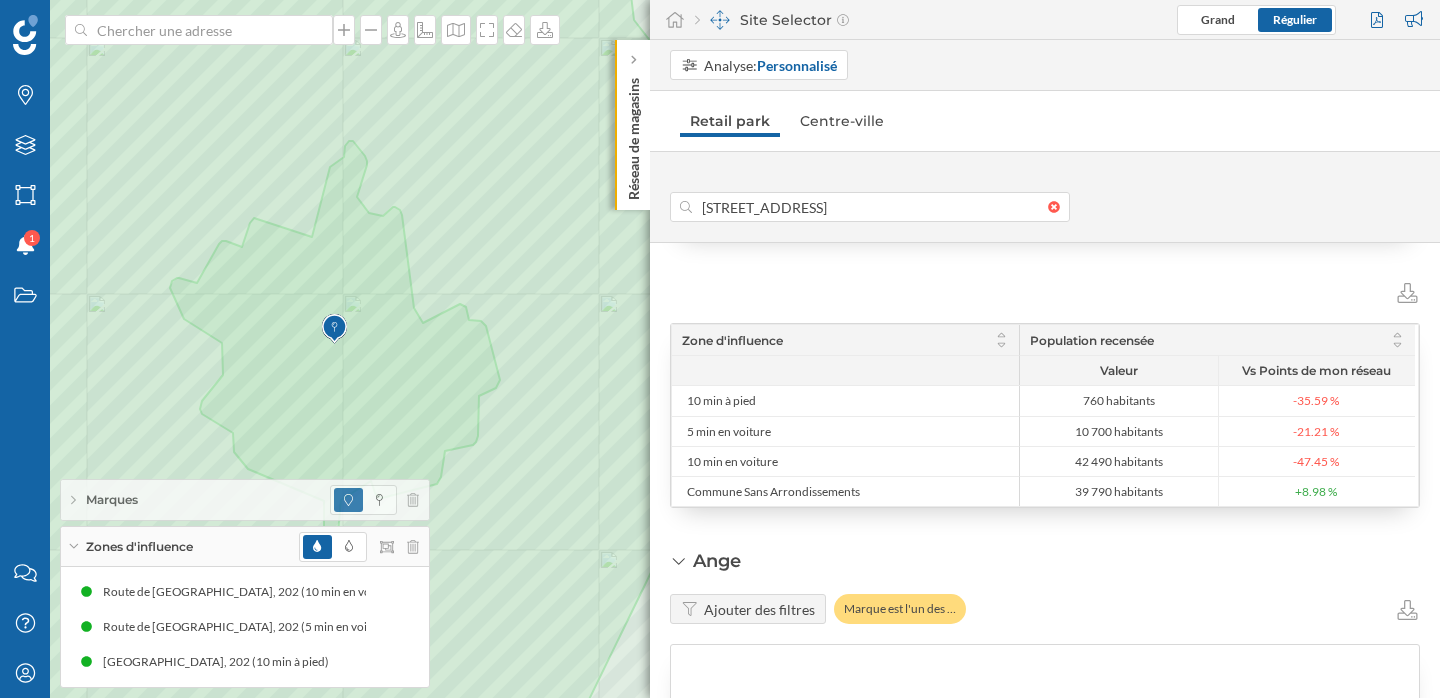 scroll, scrollTop: 135, scrollLeft: 0, axis: vertical 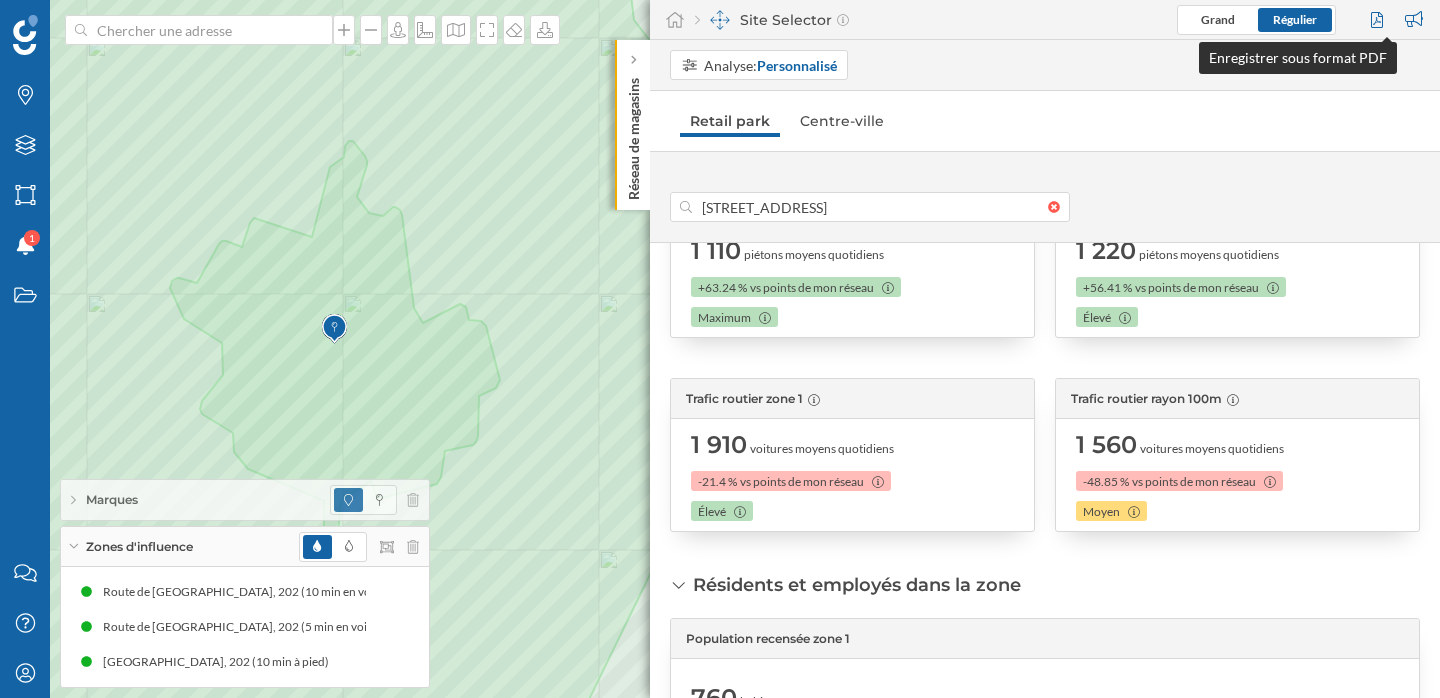 click at bounding box center (1379, 20) 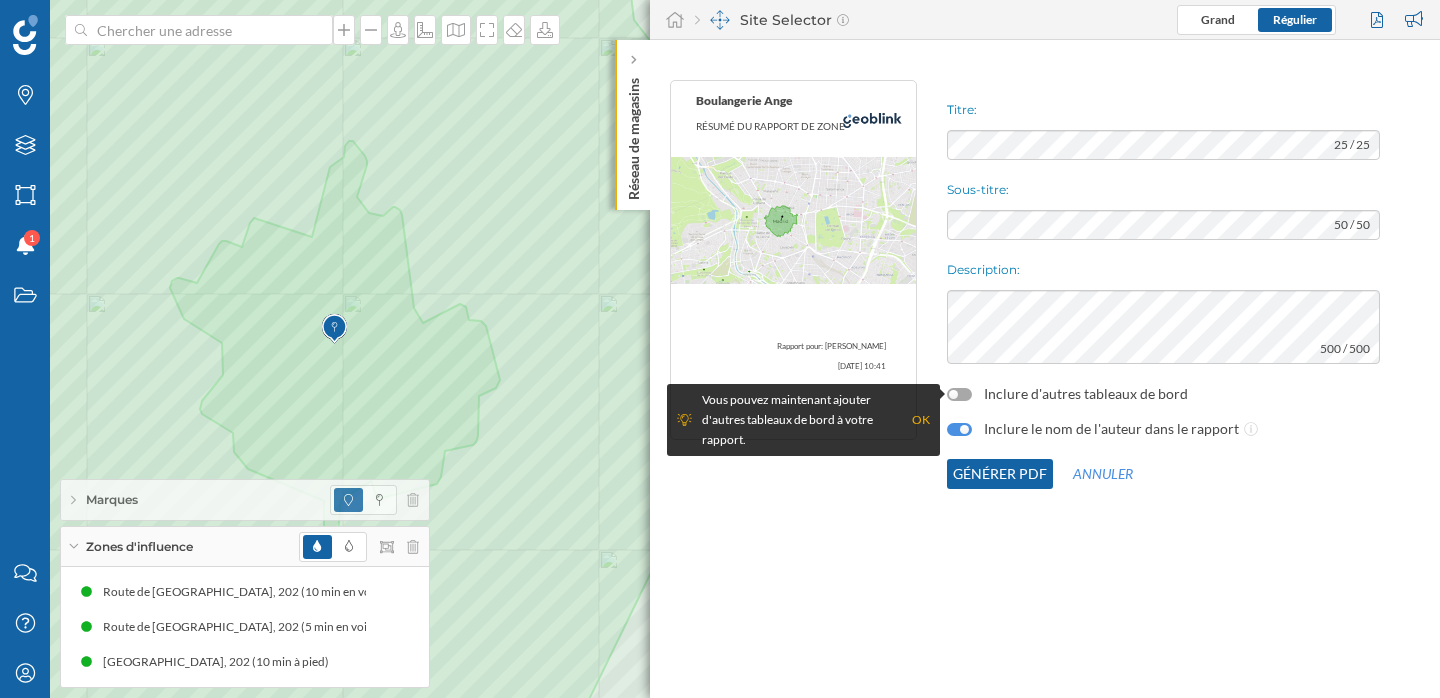 click at bounding box center (959, 394) 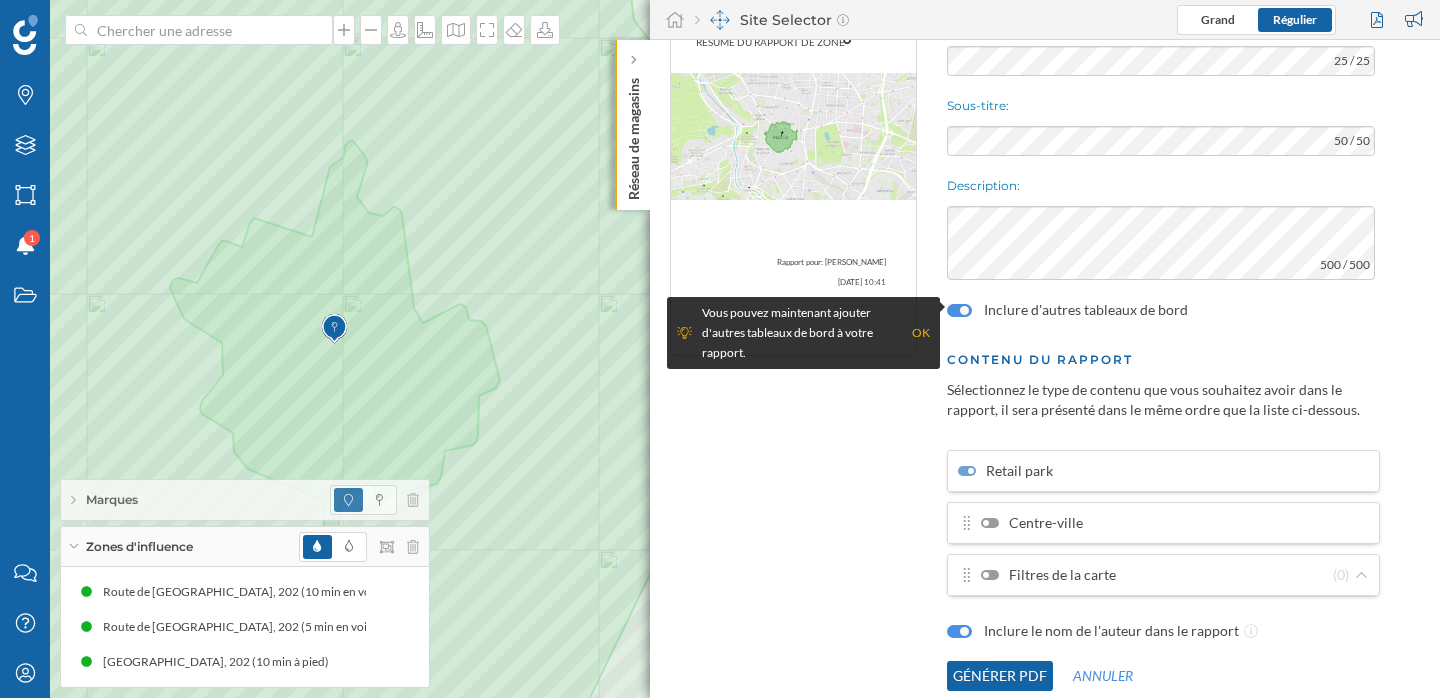 scroll, scrollTop: 87, scrollLeft: 0, axis: vertical 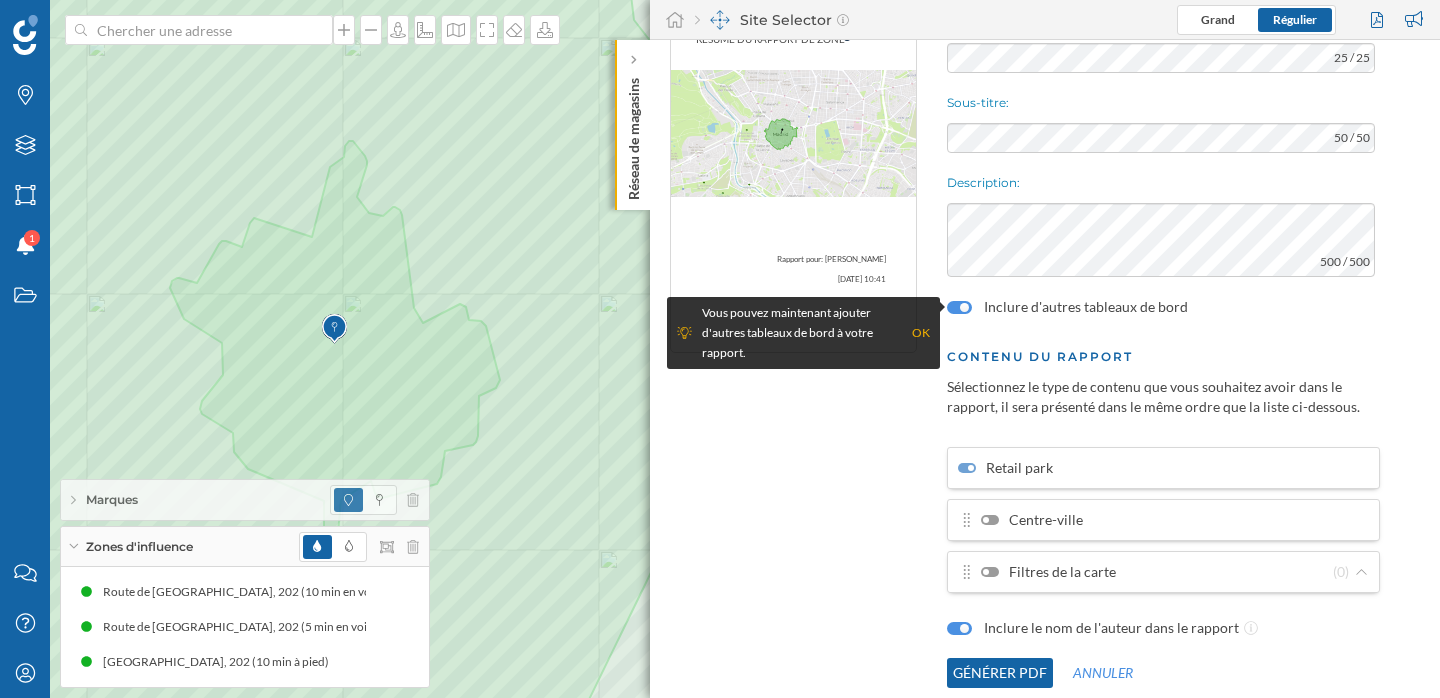 click at bounding box center (964, 307) 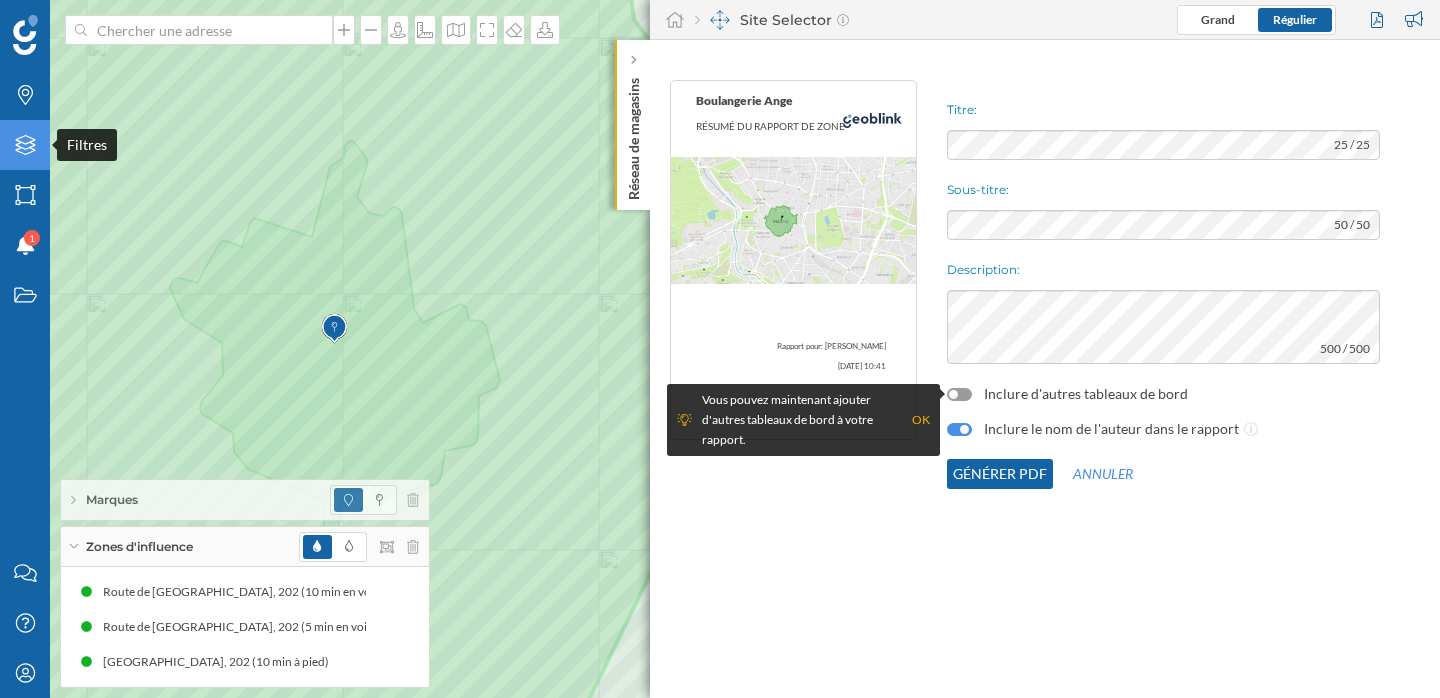 click on "Filtres" at bounding box center [25, 145] 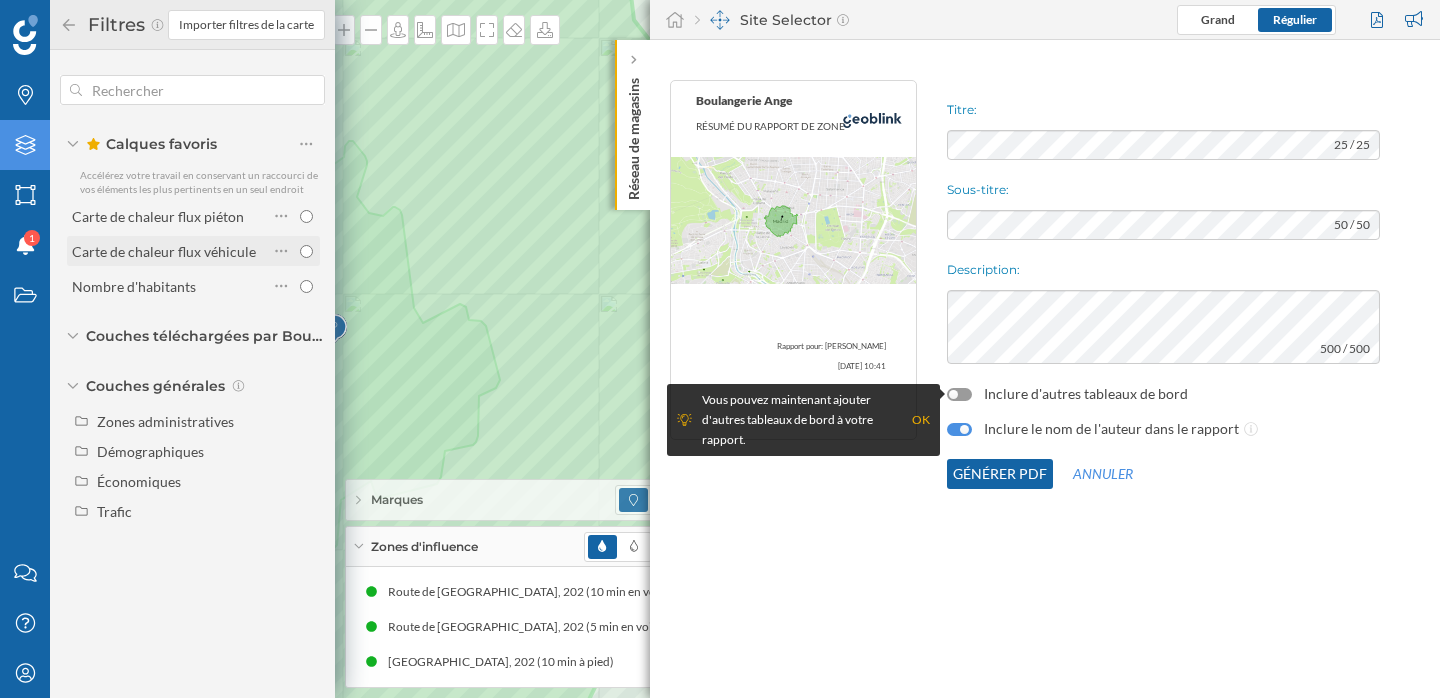 click at bounding box center [306, 251] 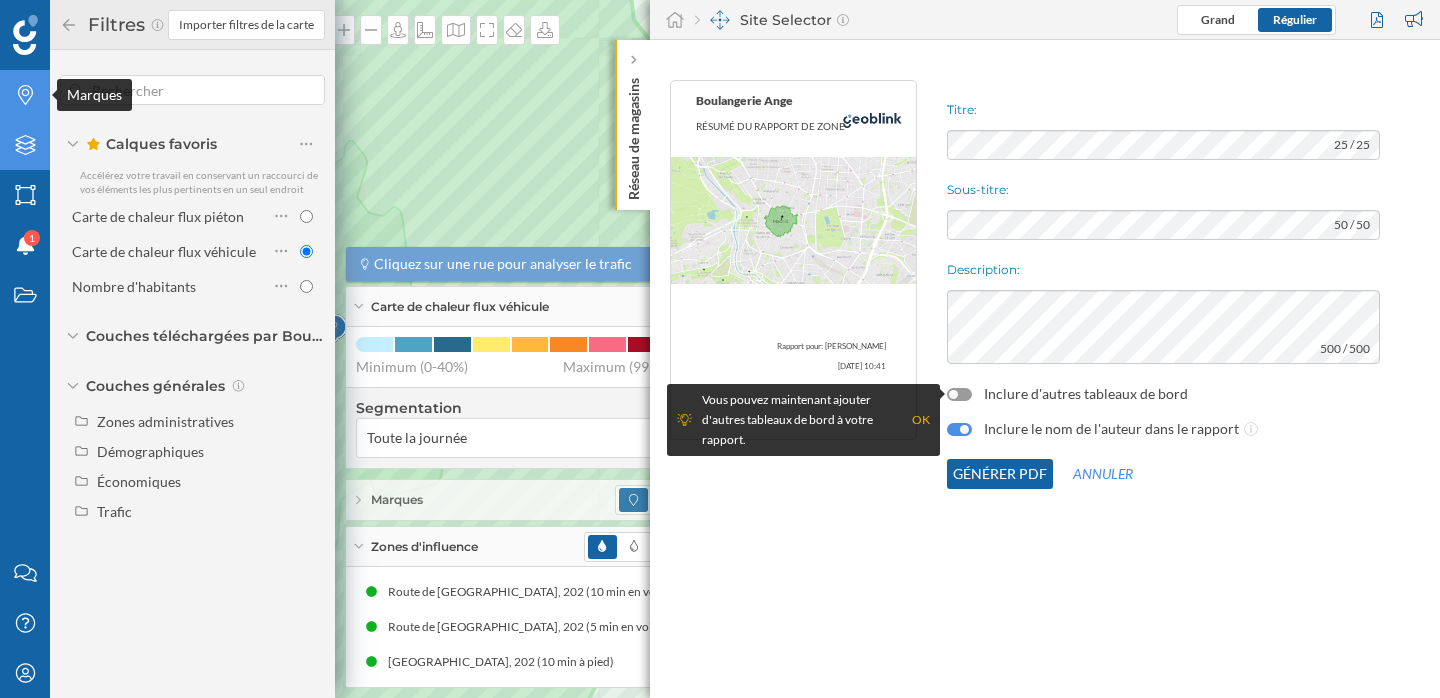 click on "Marques" 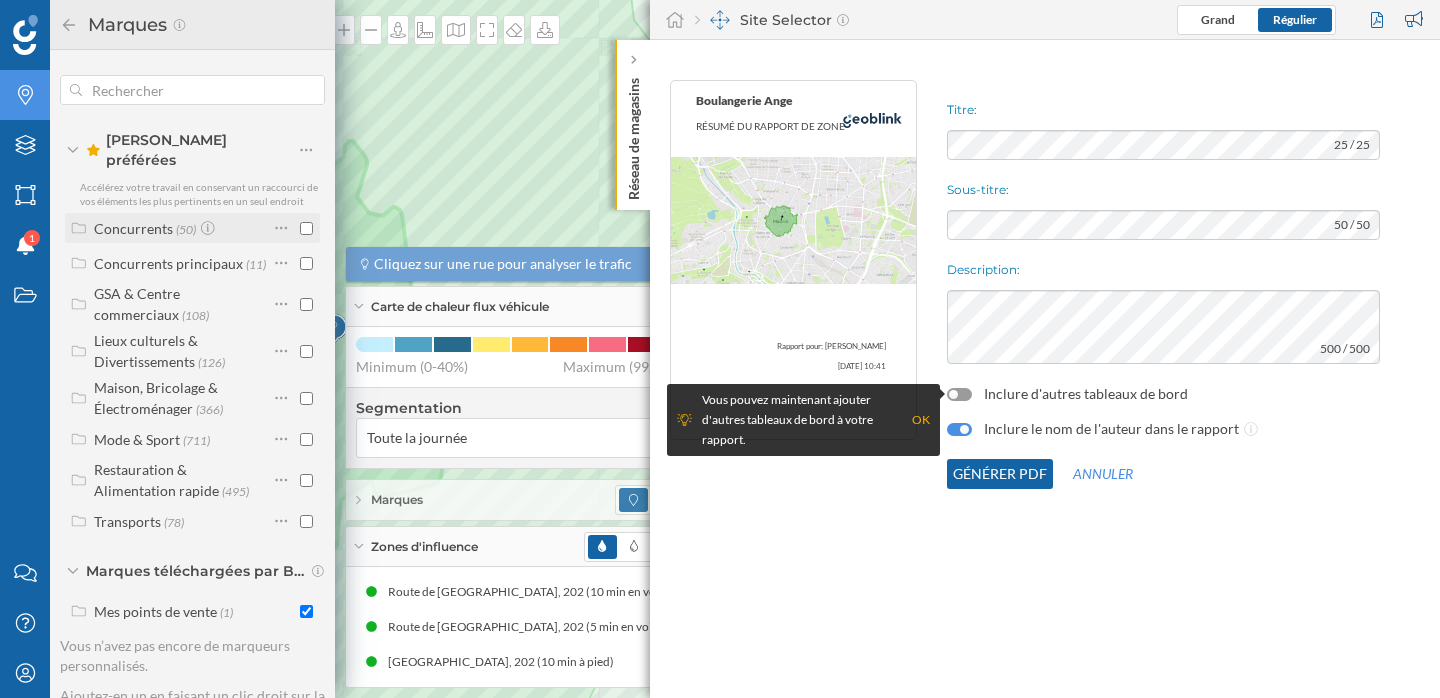 click at bounding box center (306, 228) 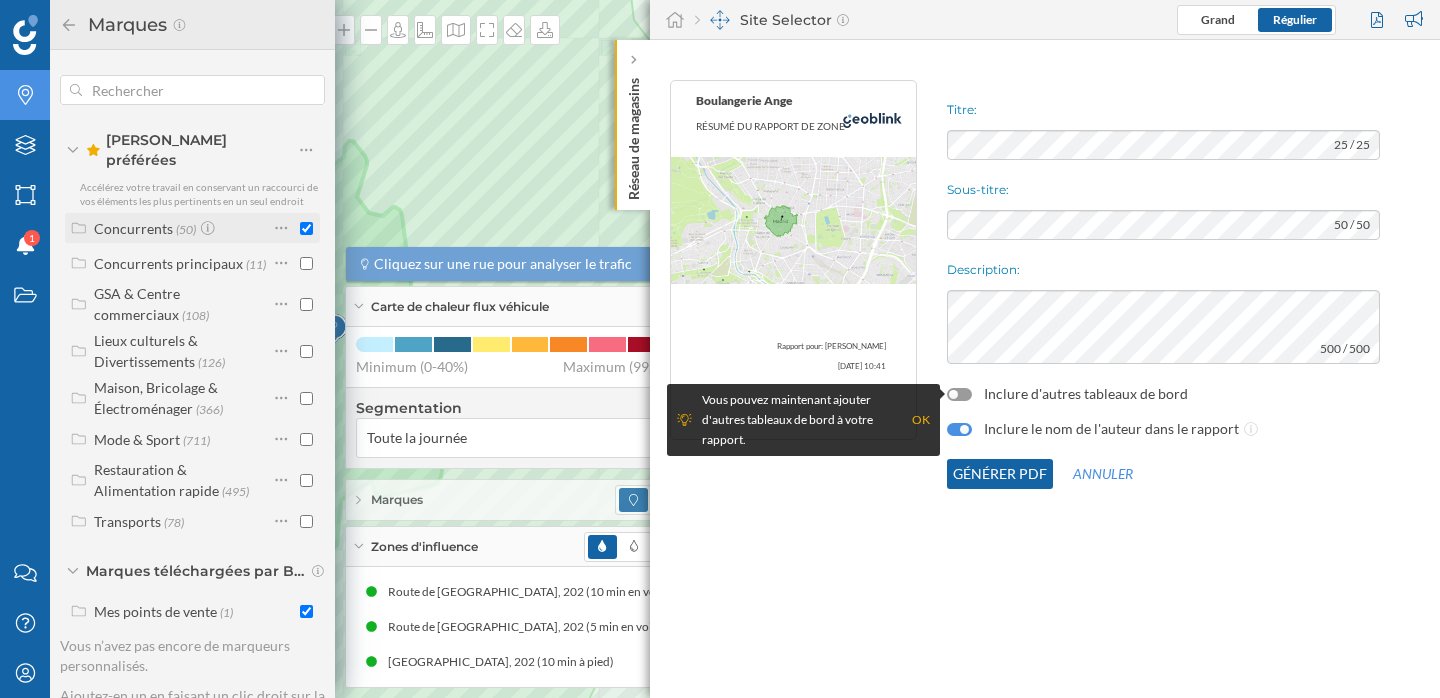 checkbox on "true" 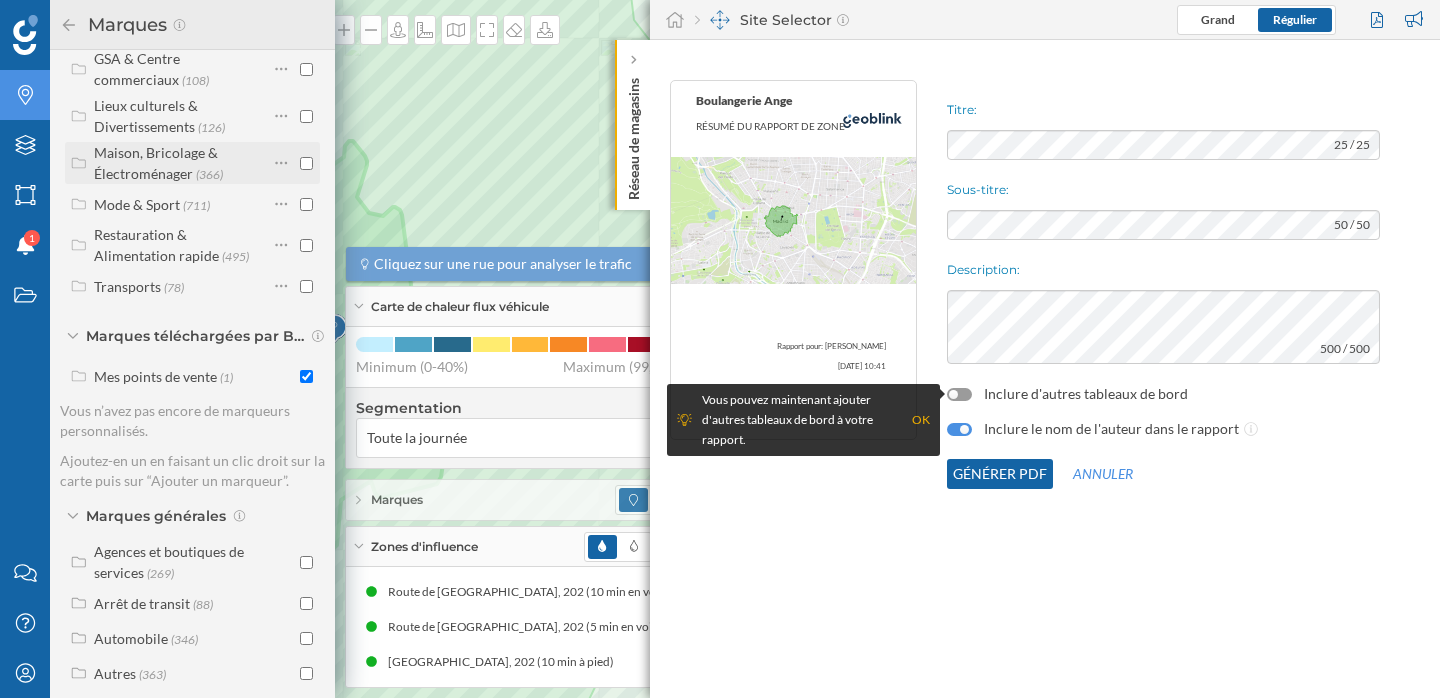 scroll, scrollTop: 0, scrollLeft: 0, axis: both 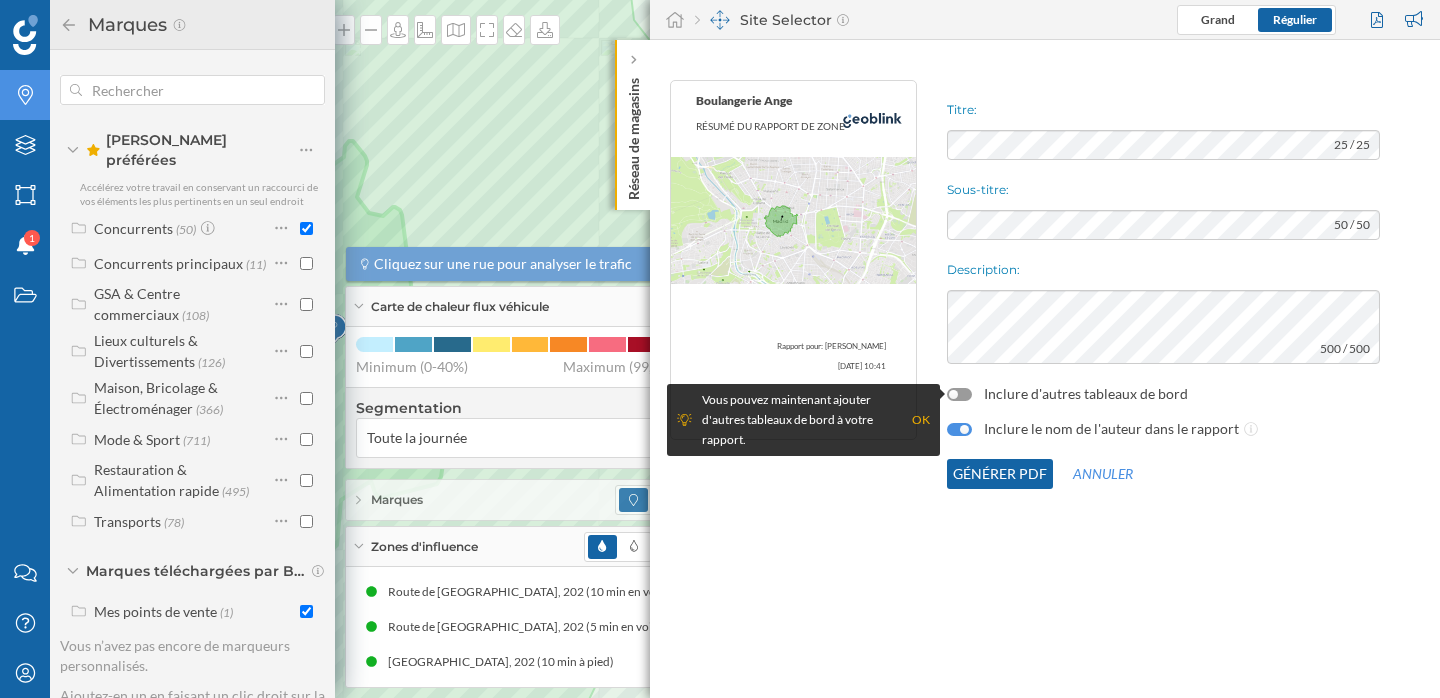 click 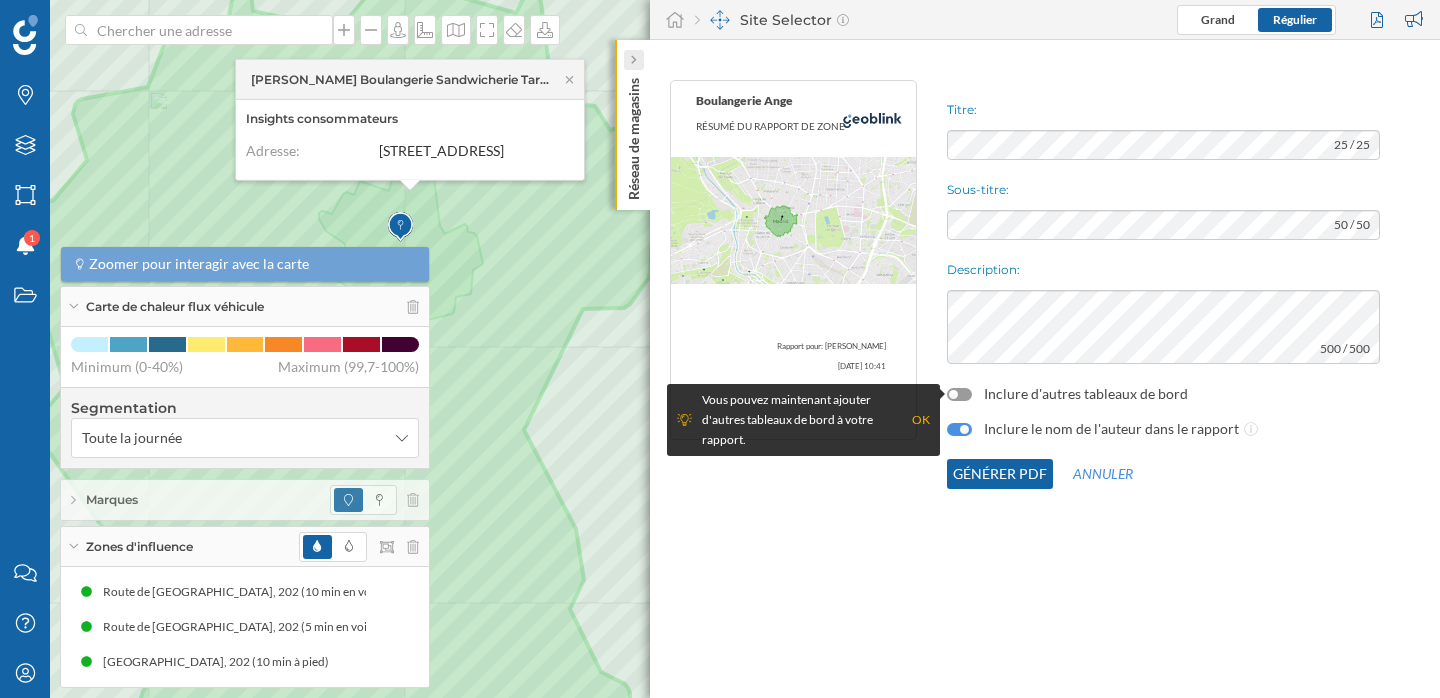 click 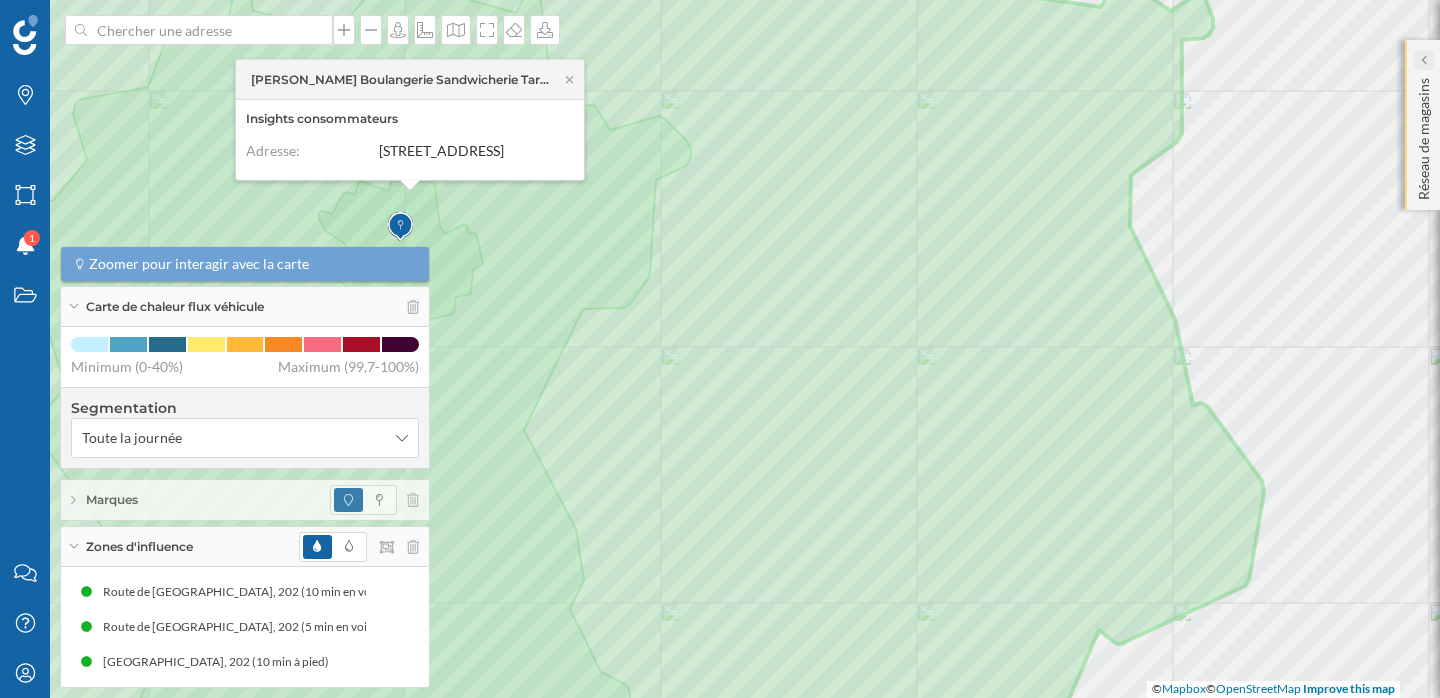 click 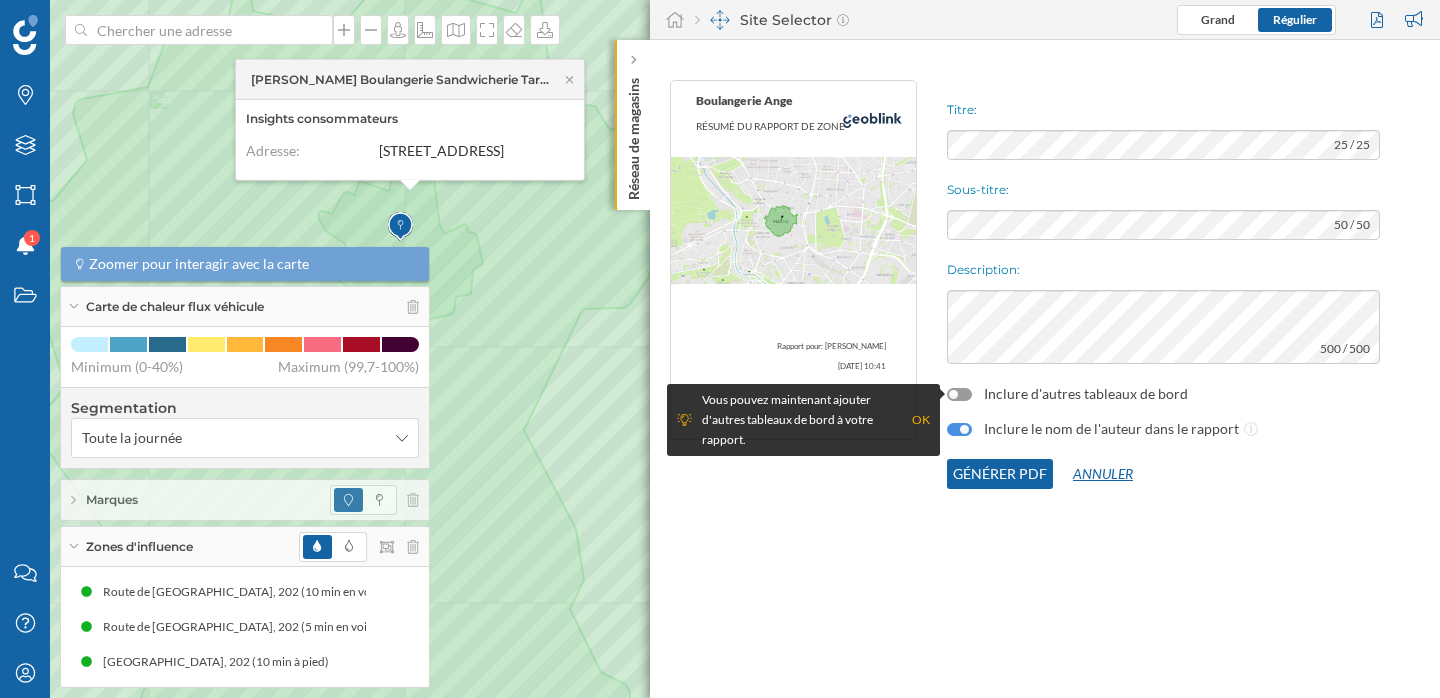 click on "Annuler" 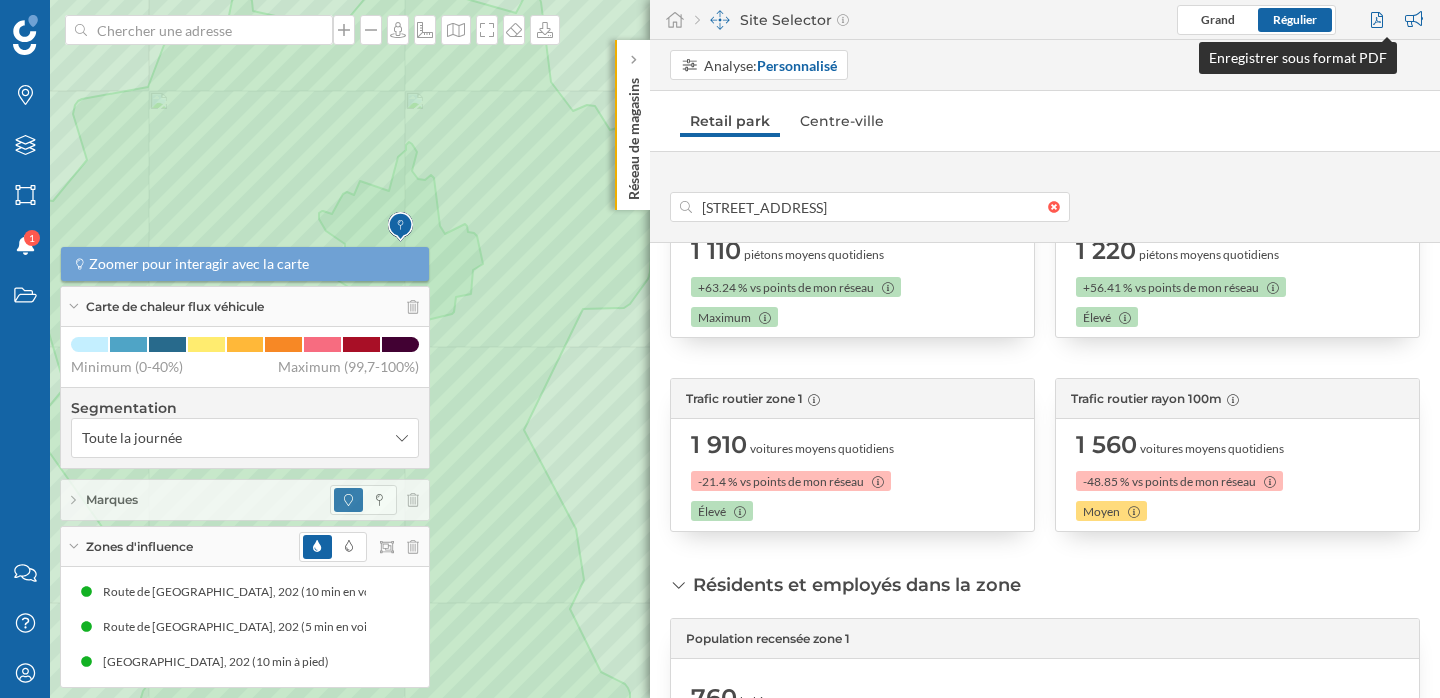 click at bounding box center (1379, 20) 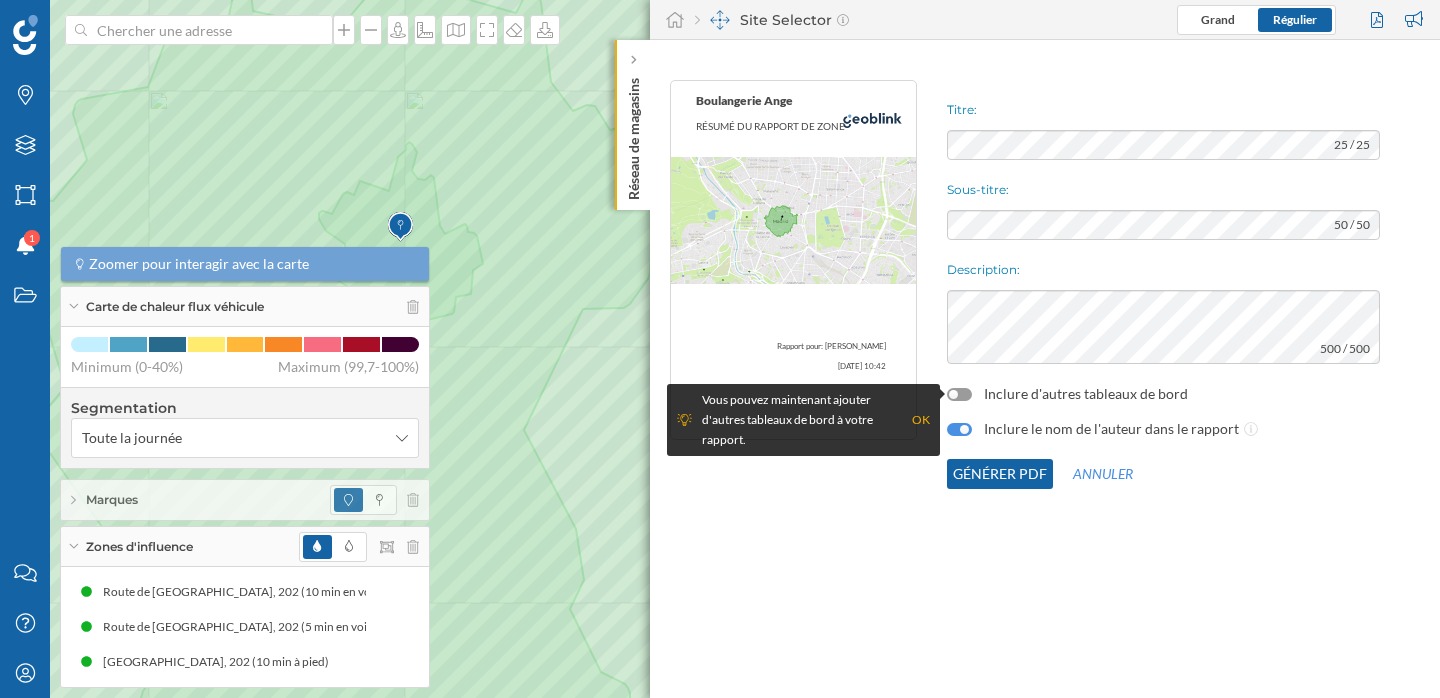 click on "Générer PDF" 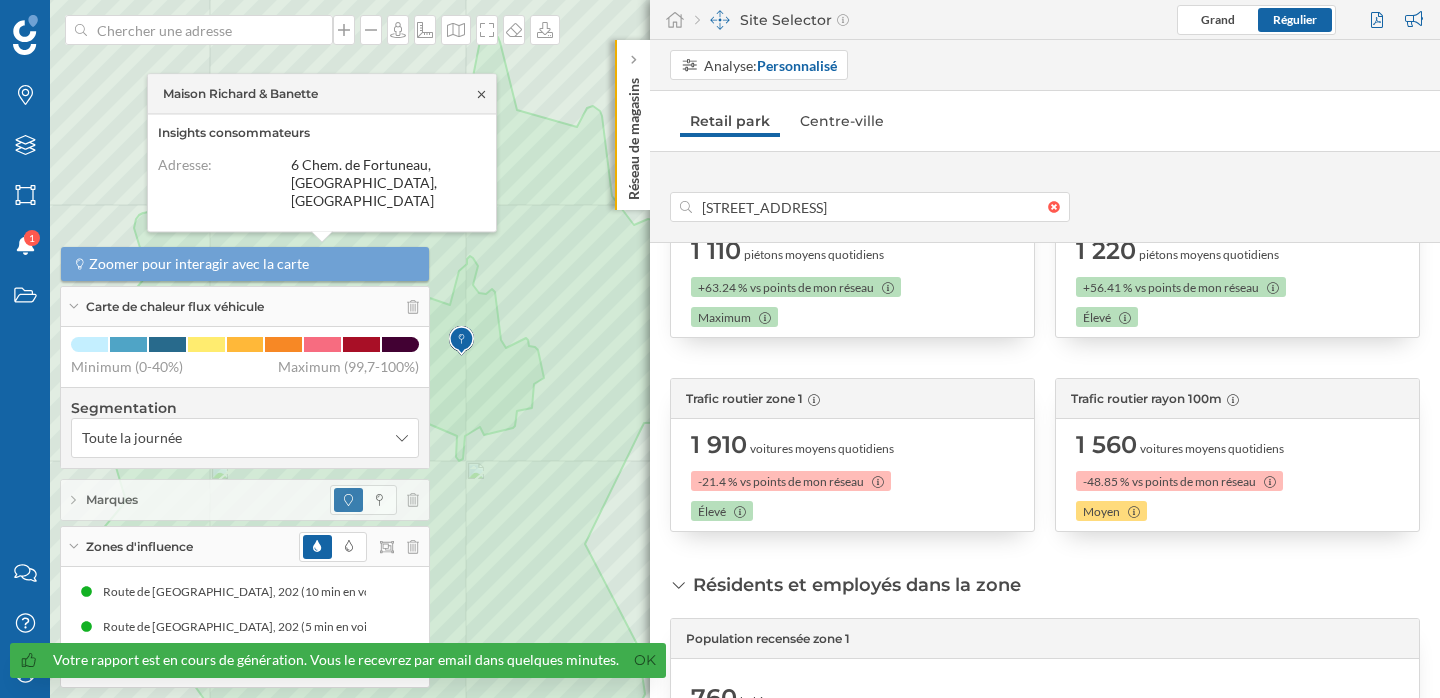 click 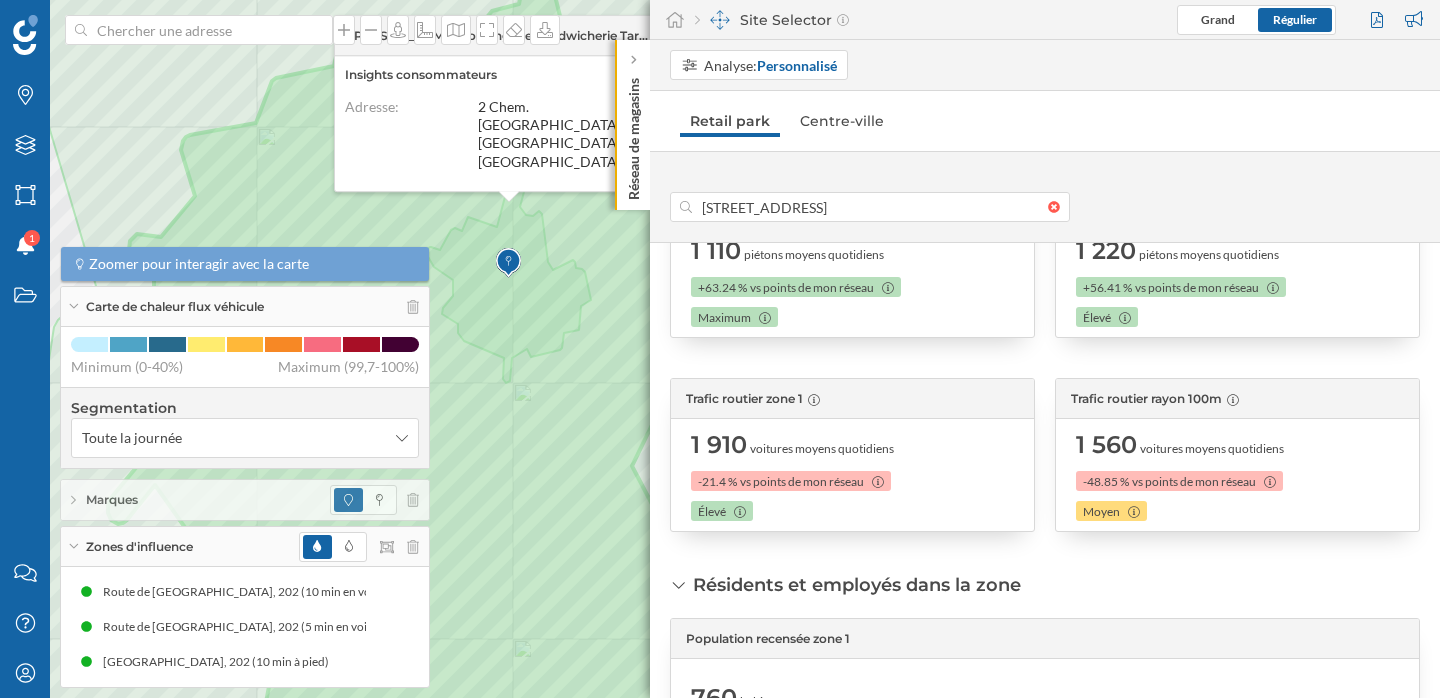 click on "Grand   Régulier" at bounding box center (1303, 20) 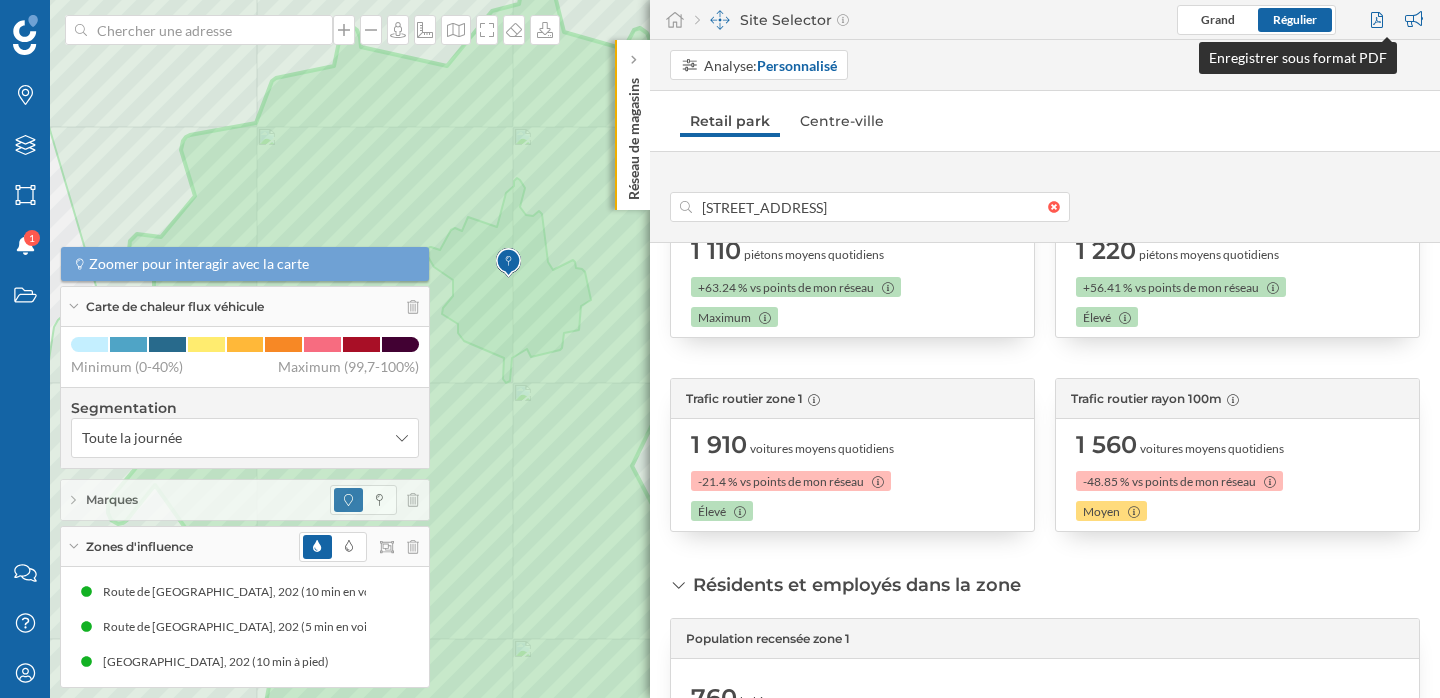 click at bounding box center [1379, 20] 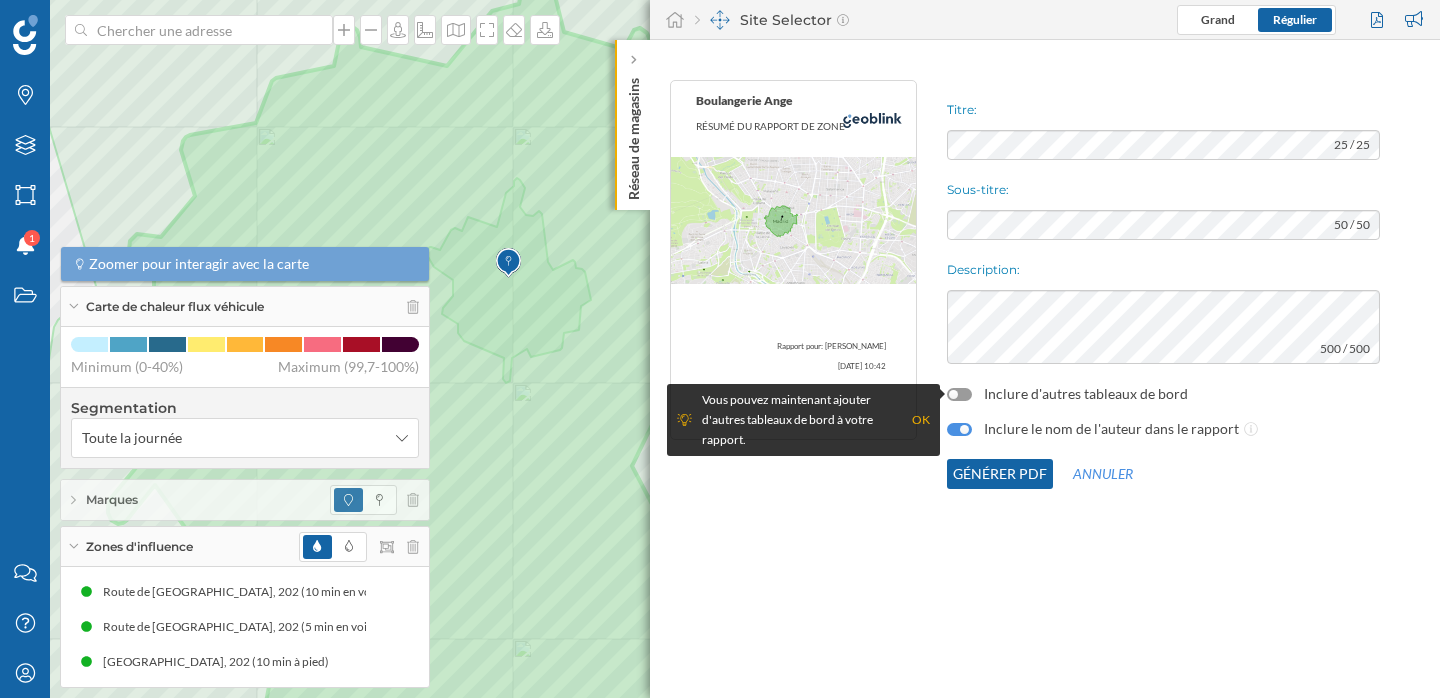 click on "Générer PDF" 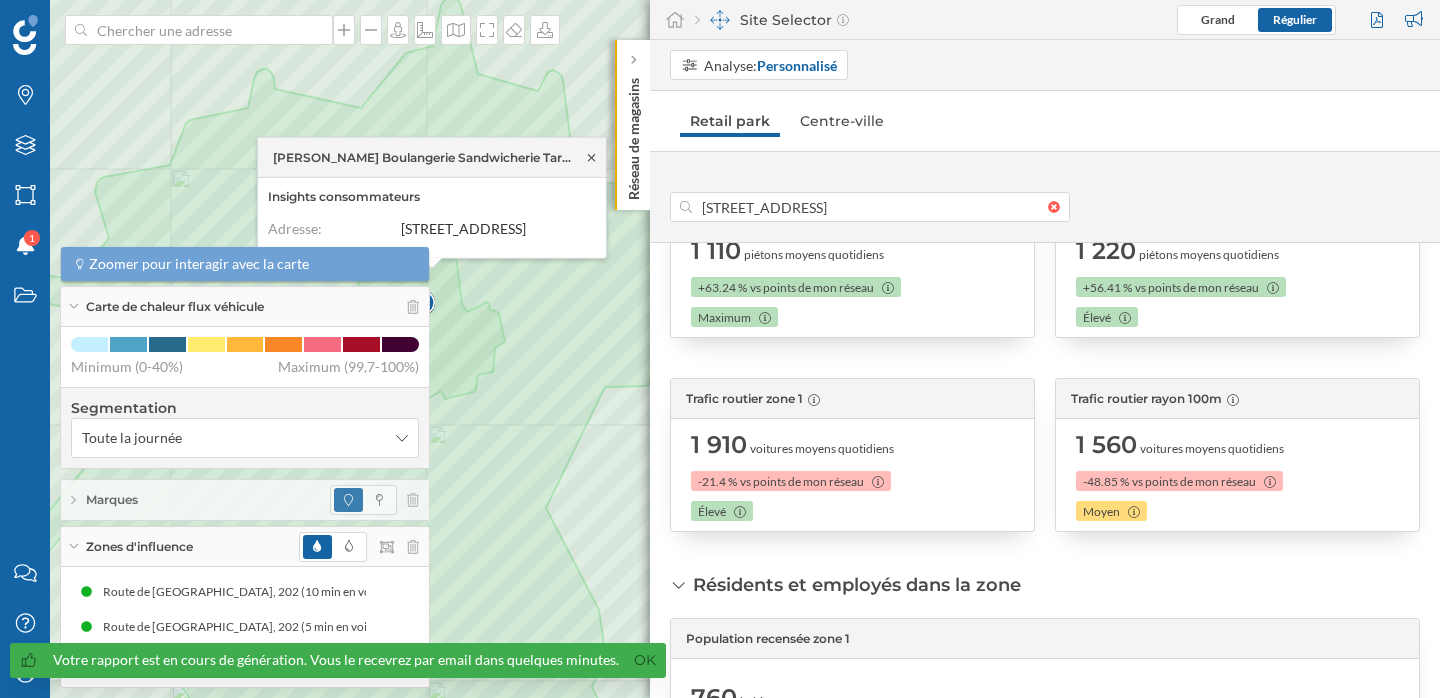 click 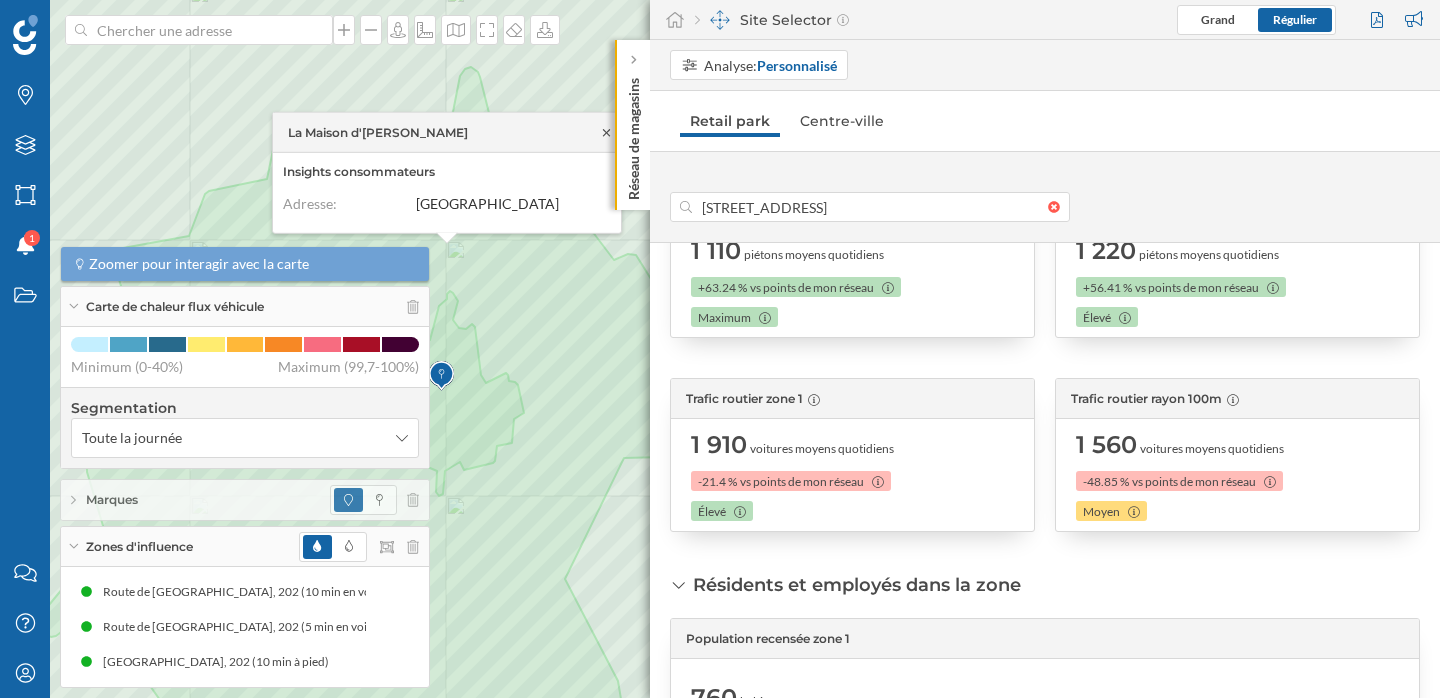 click 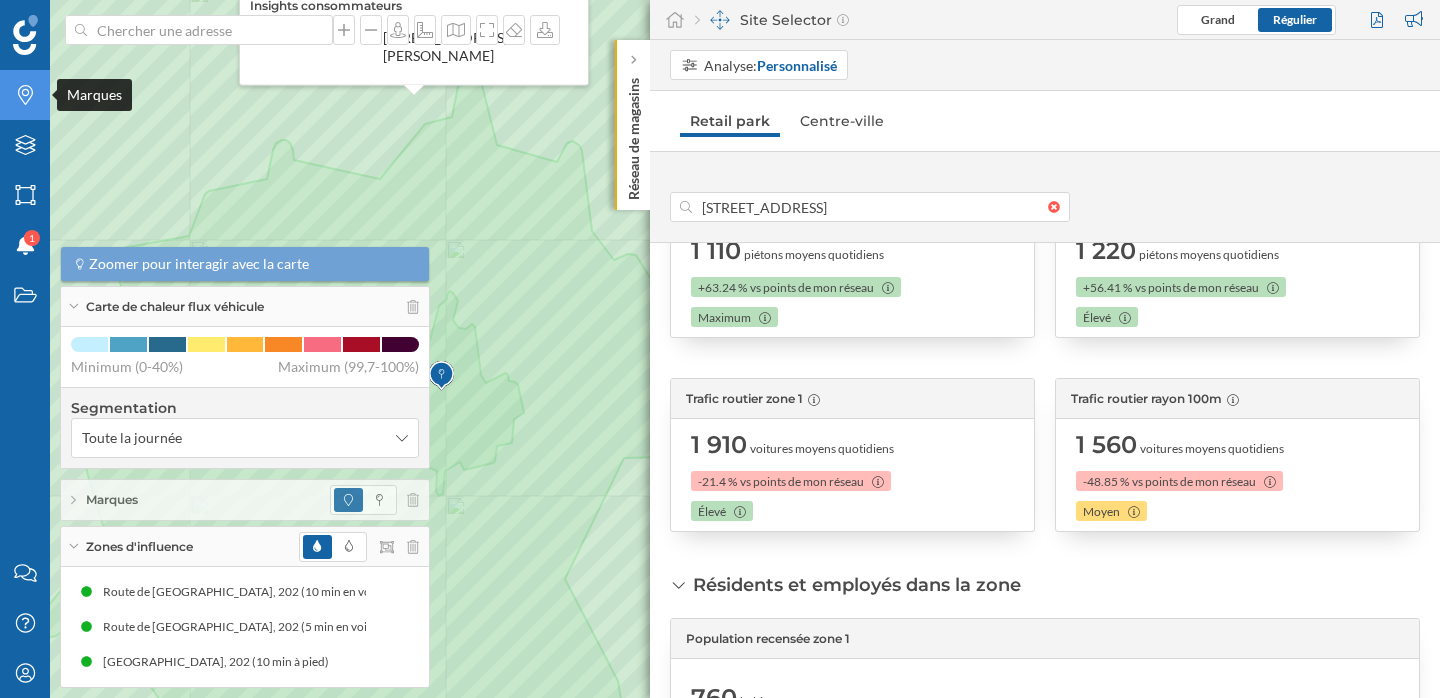 click on "Marques" at bounding box center (25, 95) 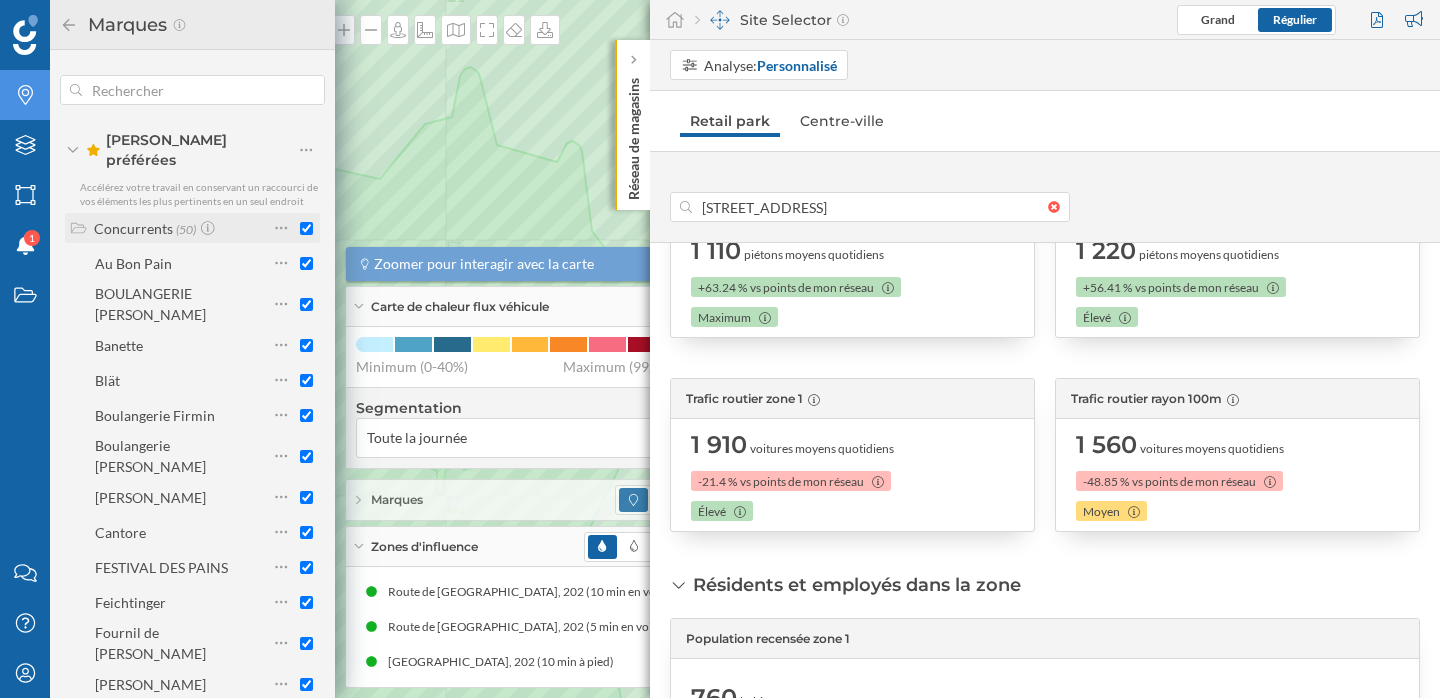 click at bounding box center [306, 228] 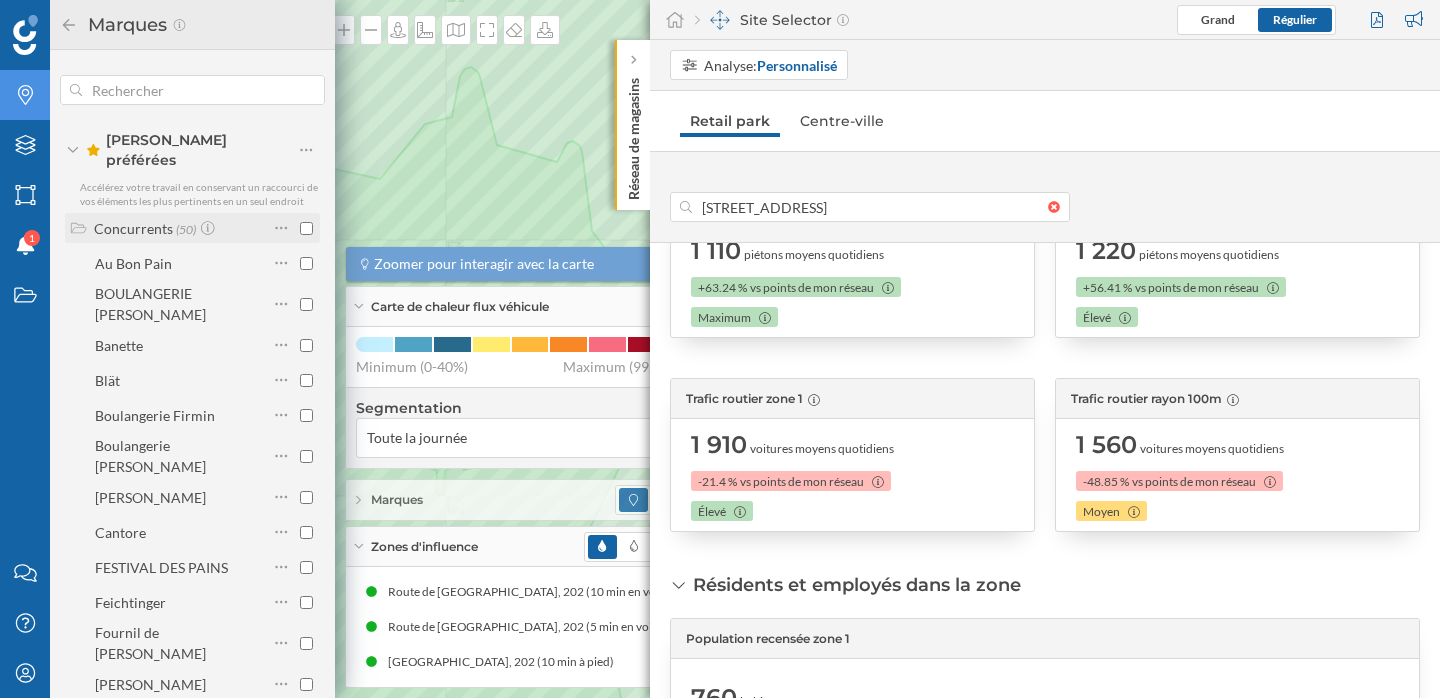 checkbox on "false" 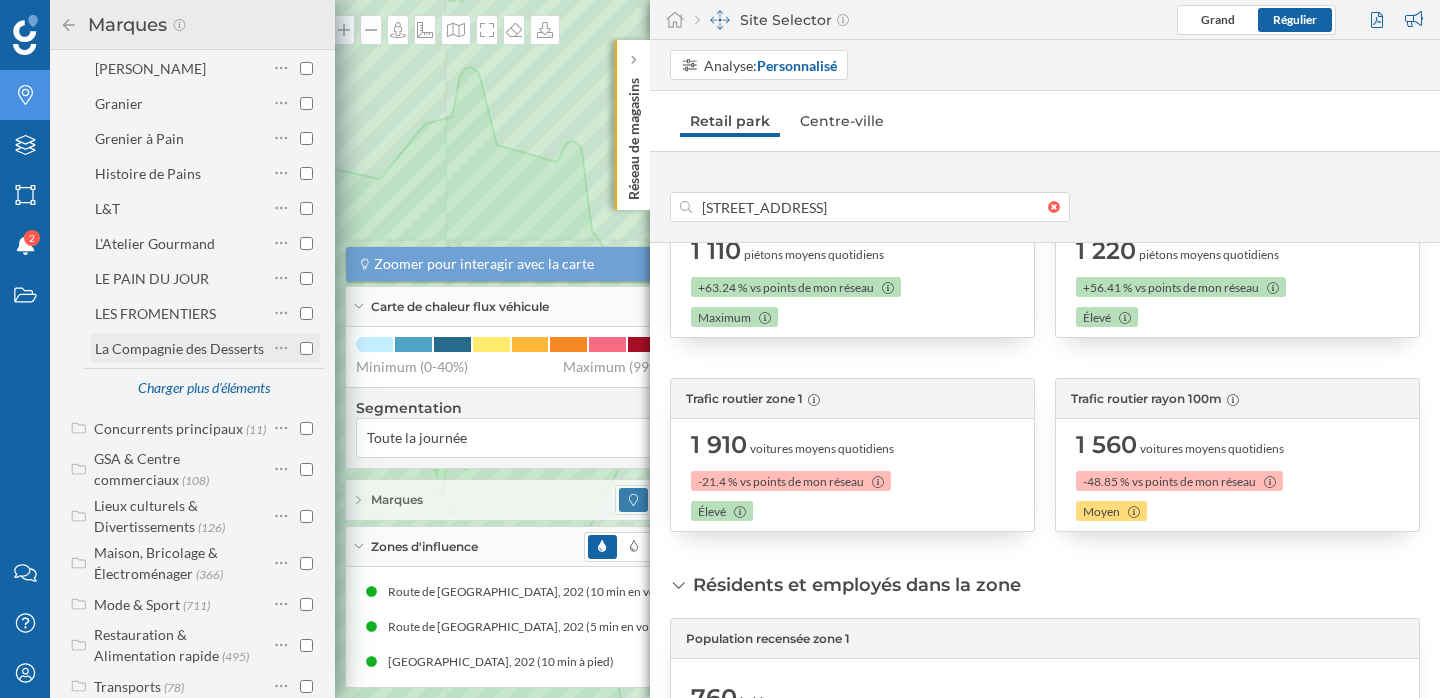 scroll, scrollTop: 624, scrollLeft: 0, axis: vertical 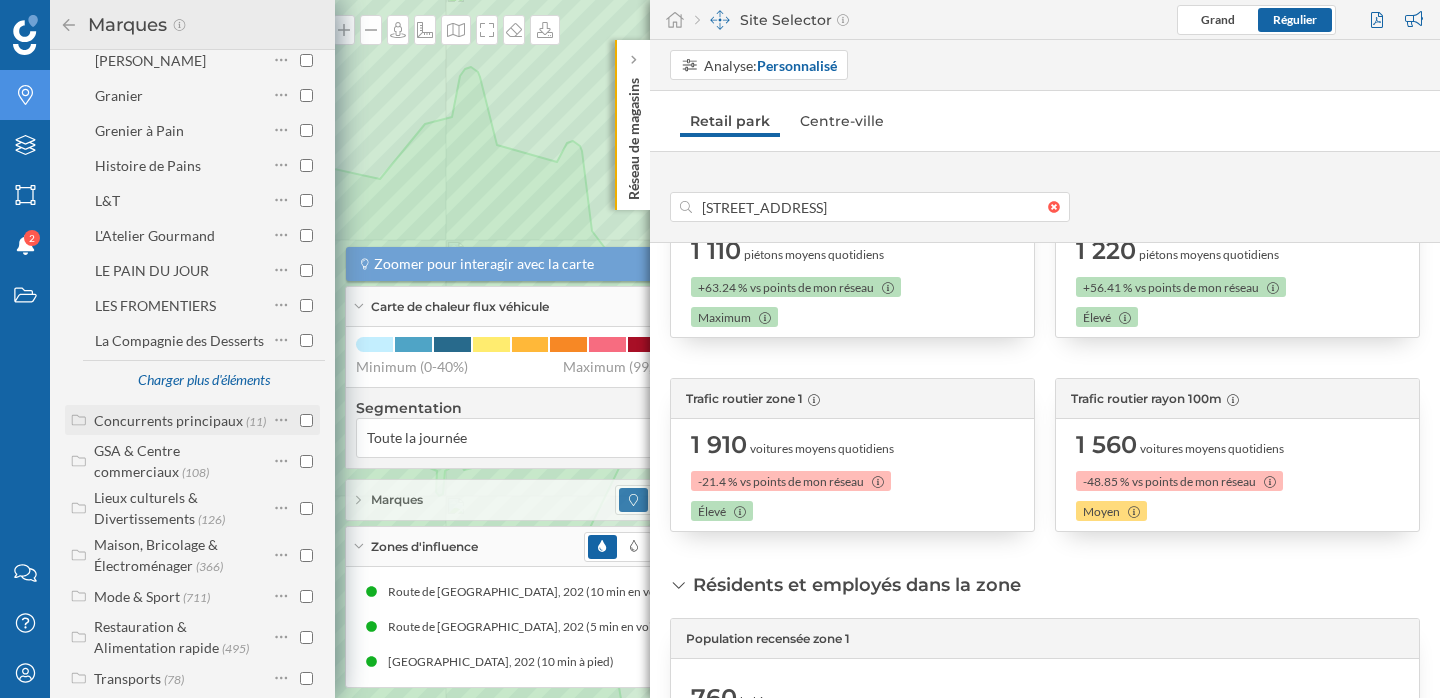 click at bounding box center [306, 420] 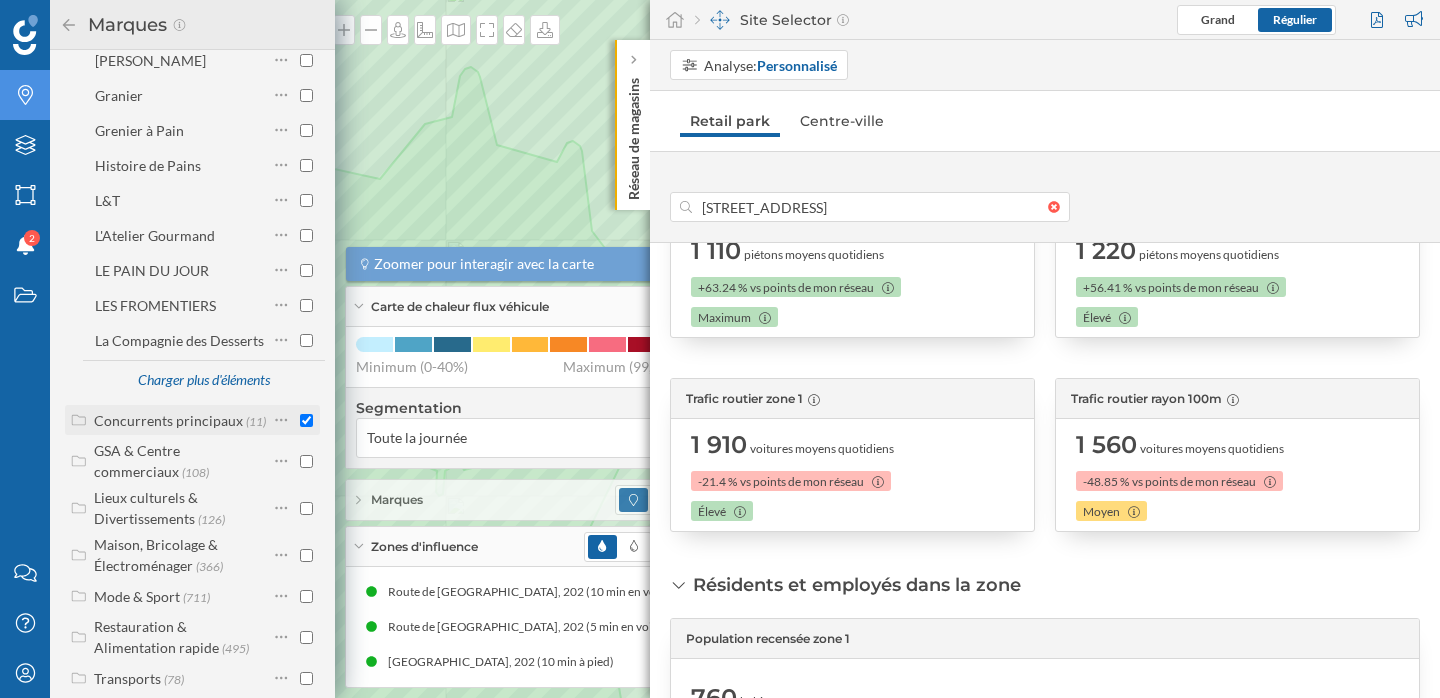 checkbox on "true" 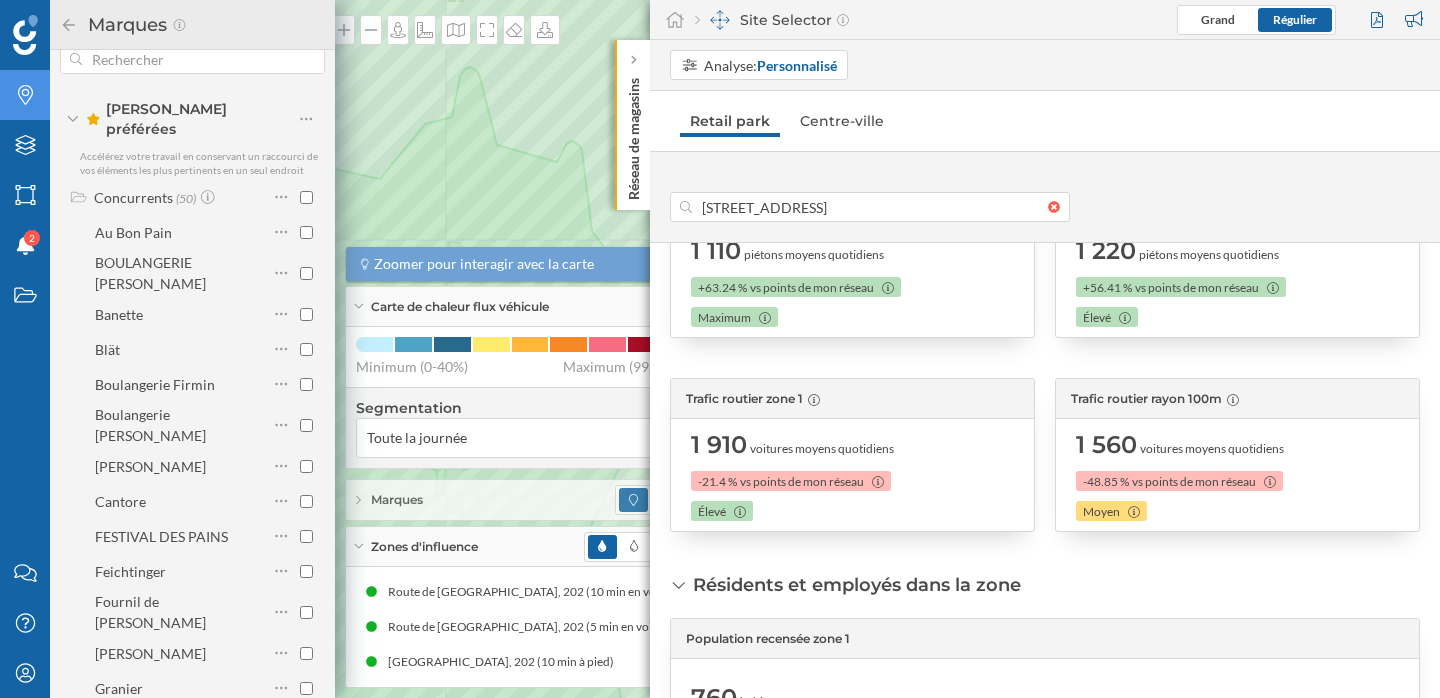scroll, scrollTop: 0, scrollLeft: 0, axis: both 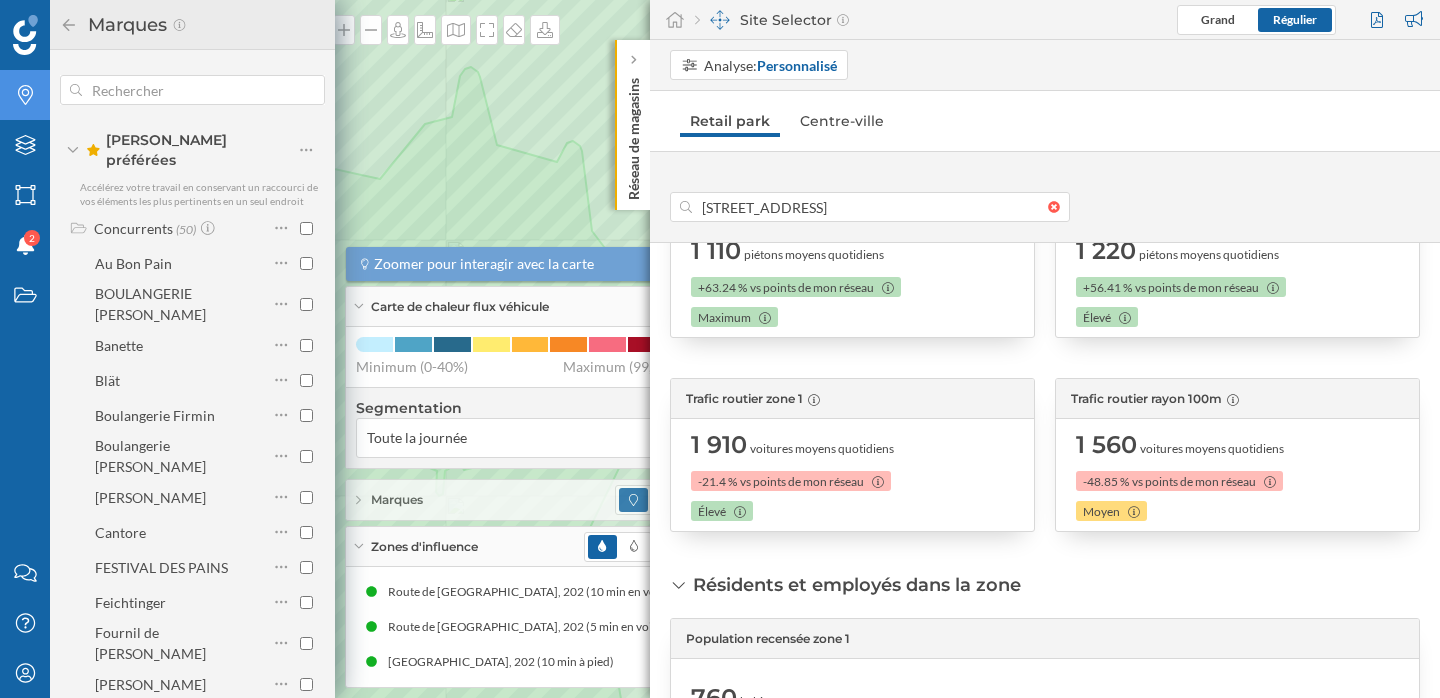 click 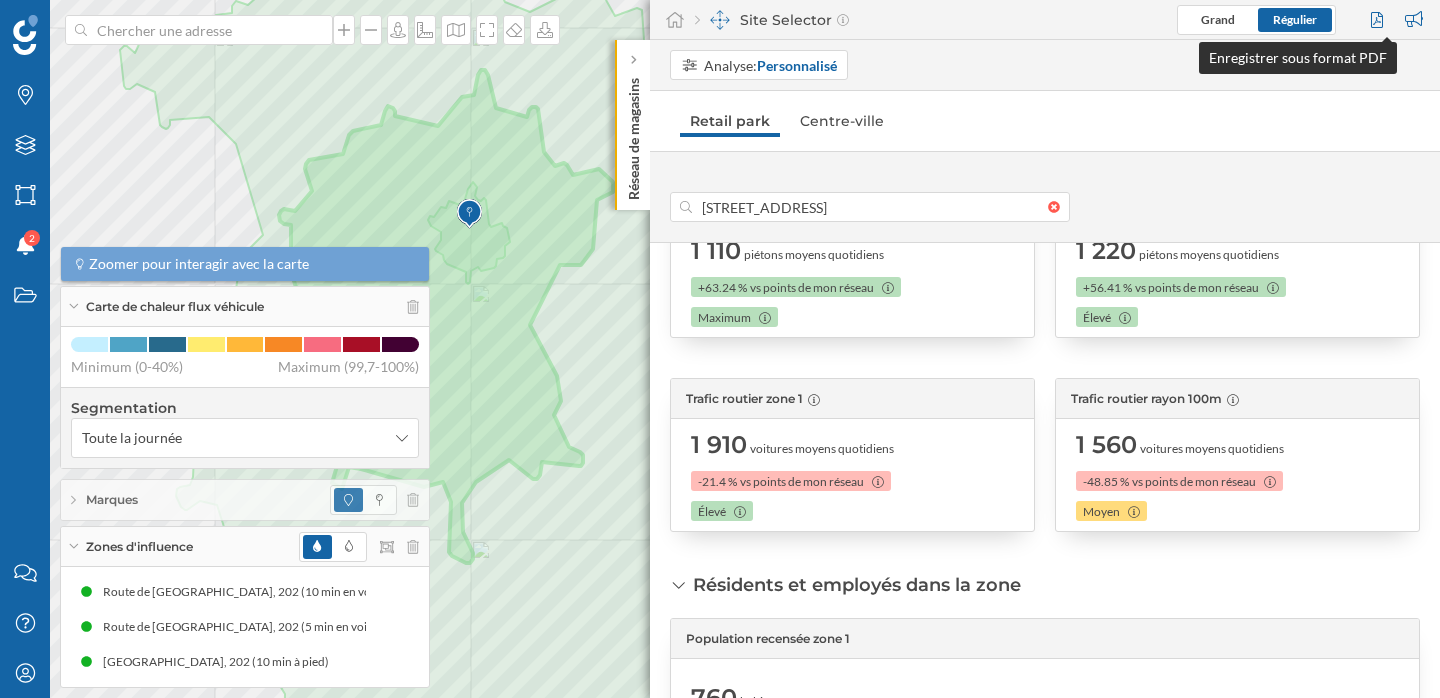 click at bounding box center (1379, 20) 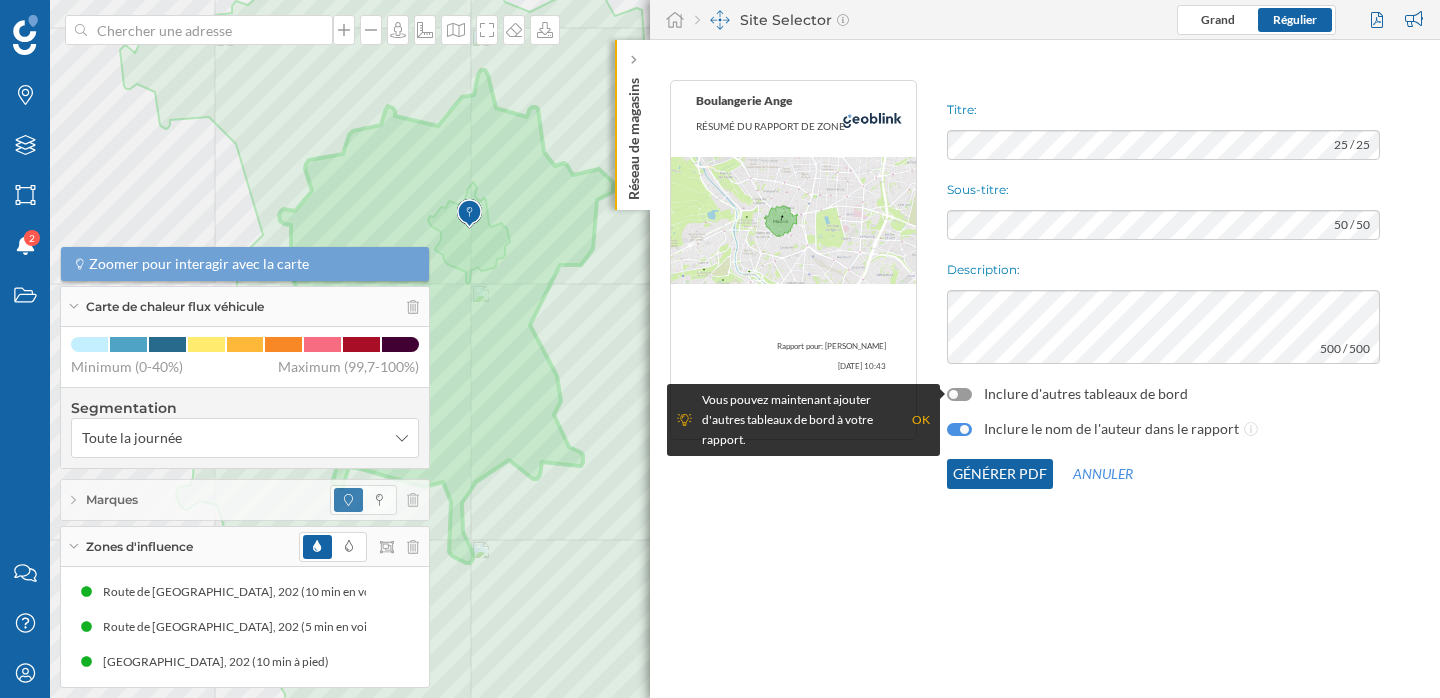 click on "Générer PDF" 